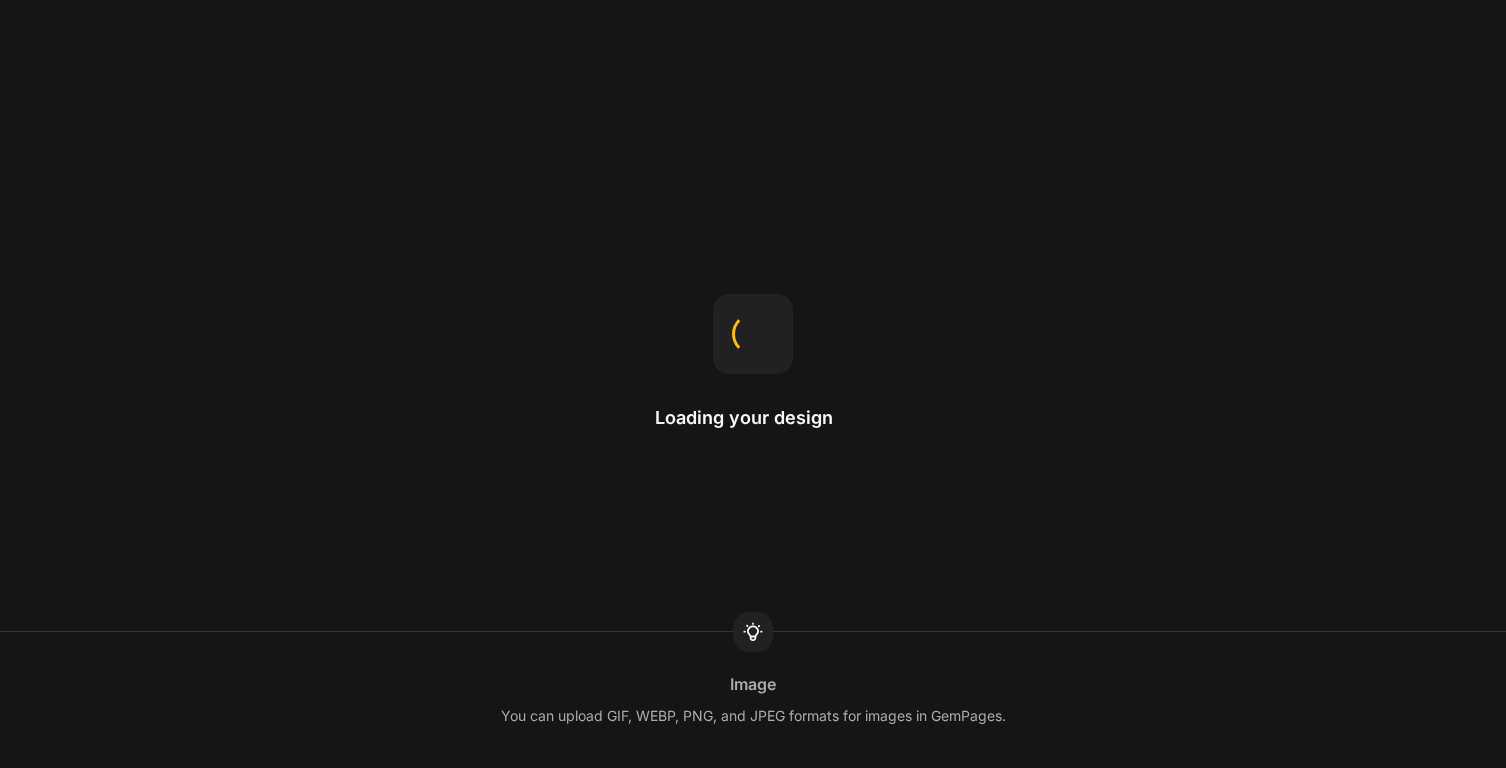 scroll, scrollTop: 0, scrollLeft: 0, axis: both 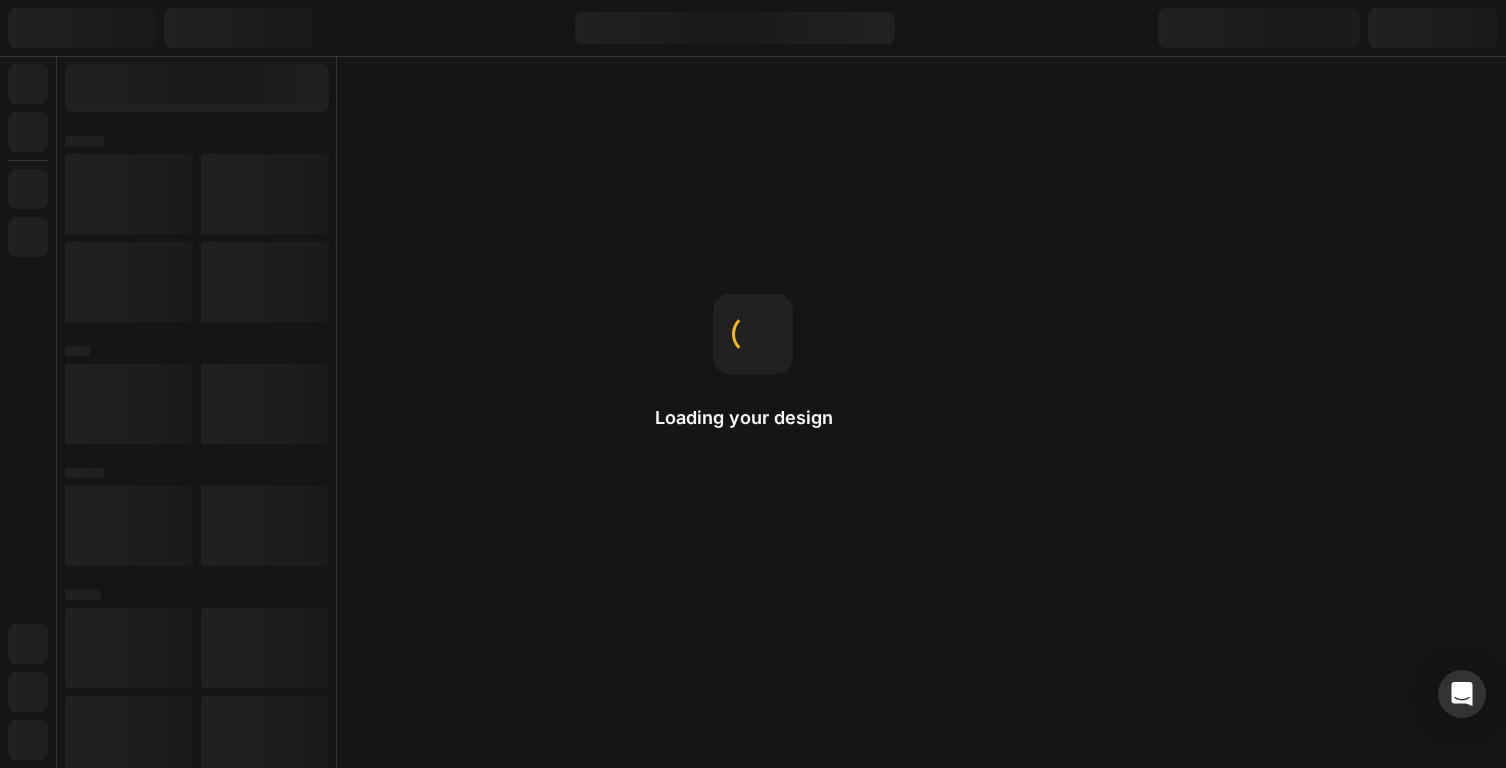 click on "Loading your design Image You can upload GIF, WEBP, PNG, and JPEG formats for images in GemPages." at bounding box center [753, 384] 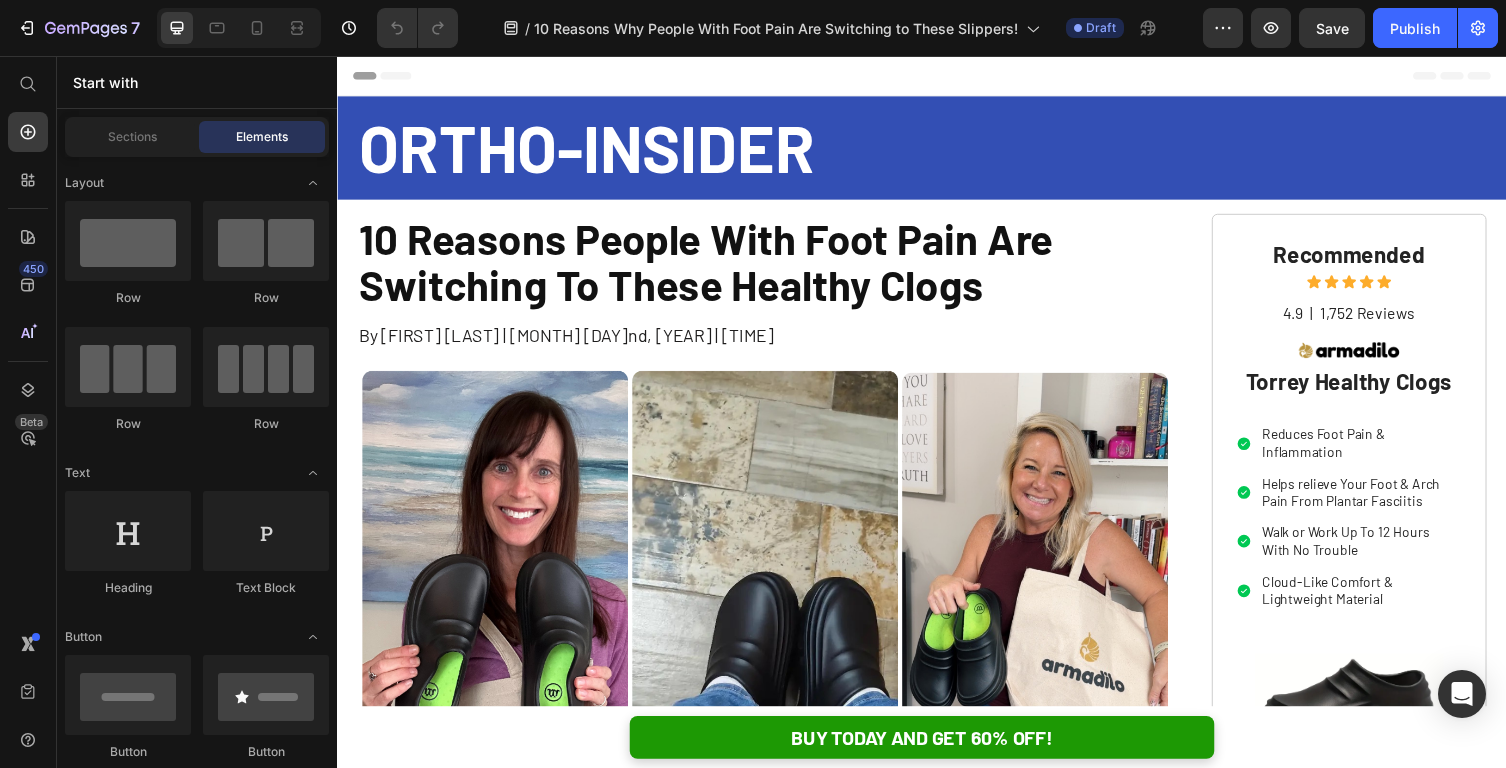 scroll, scrollTop: 0, scrollLeft: 0, axis: both 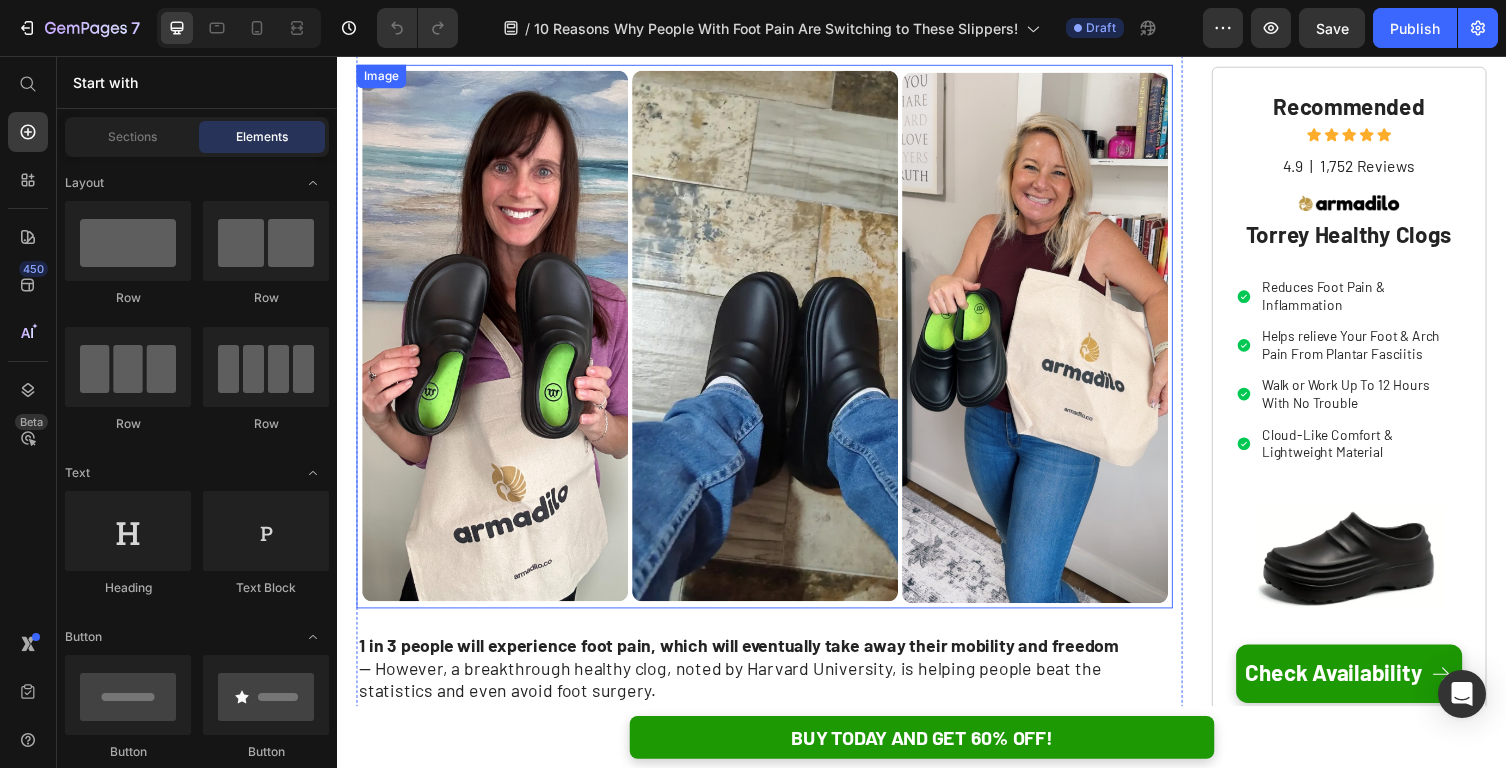 click at bounding box center (776, 344) 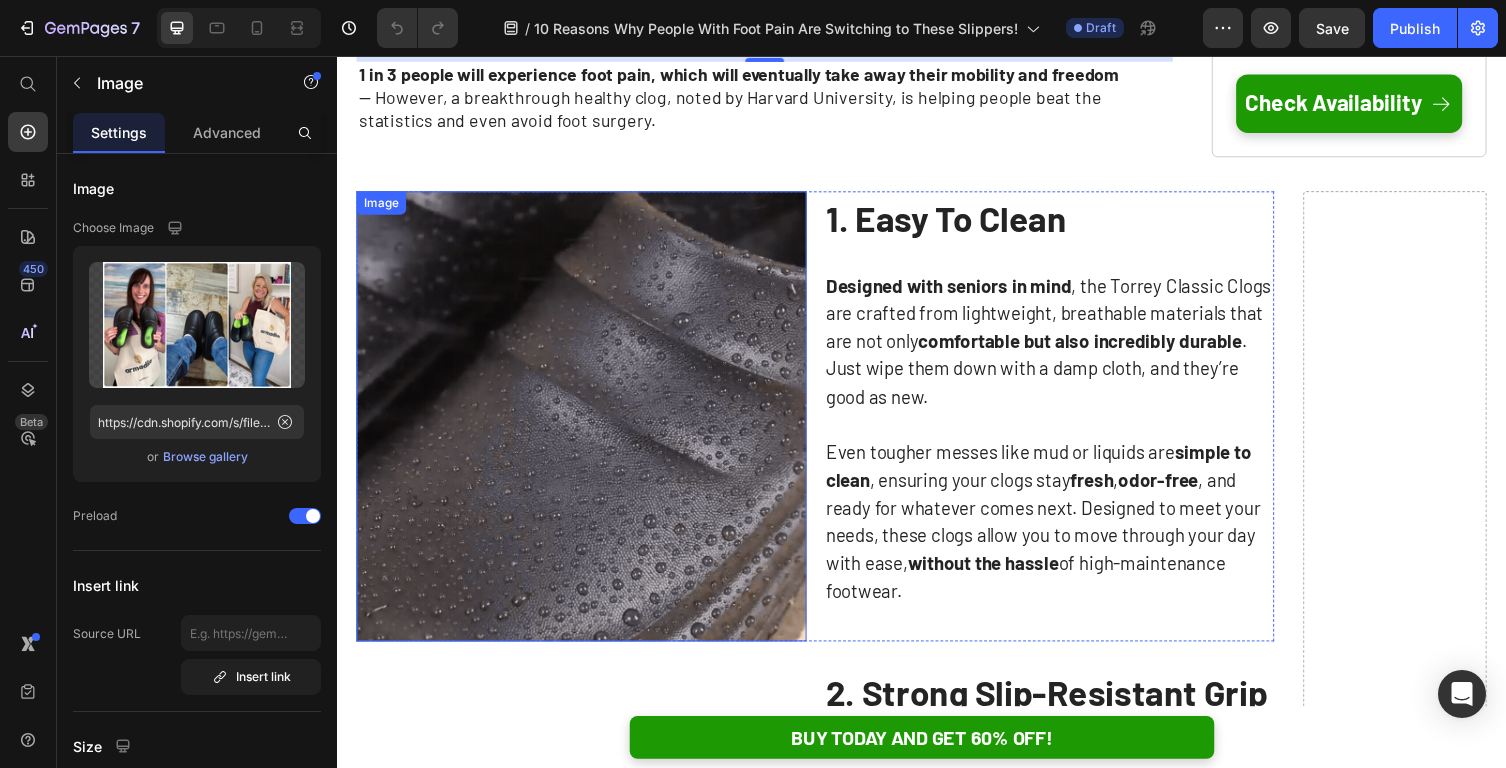 scroll, scrollTop: 877, scrollLeft: 0, axis: vertical 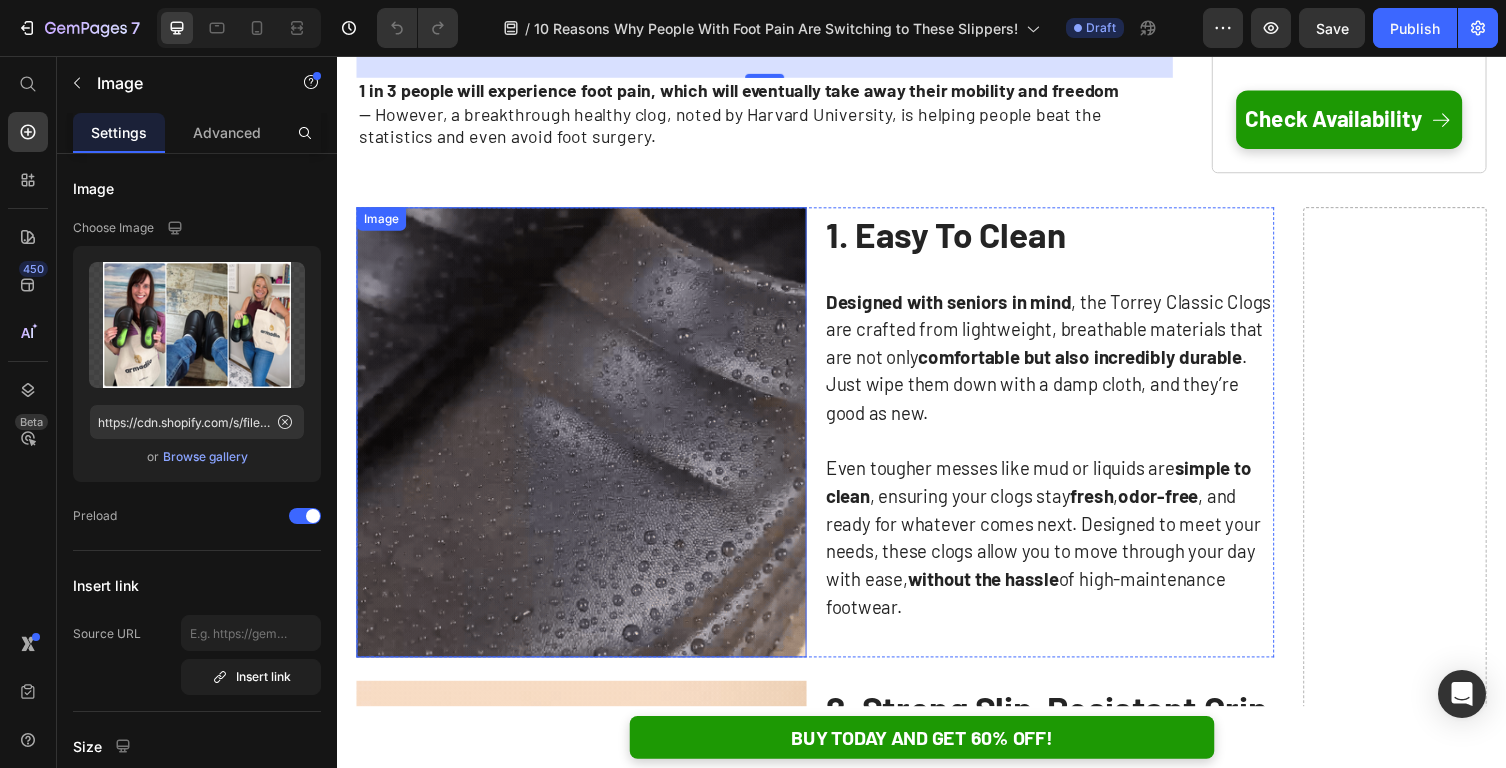 click at bounding box center (588, 442) 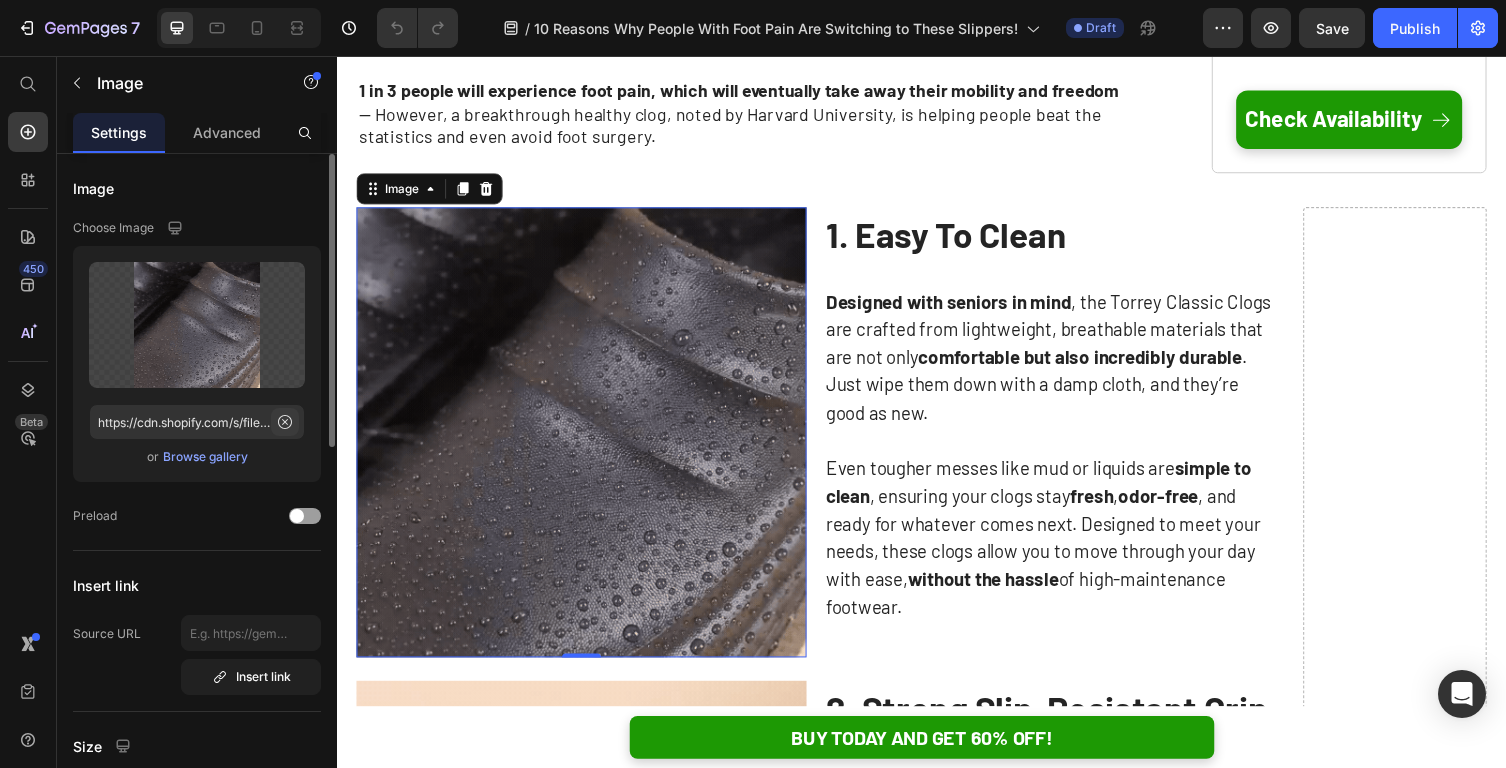 click 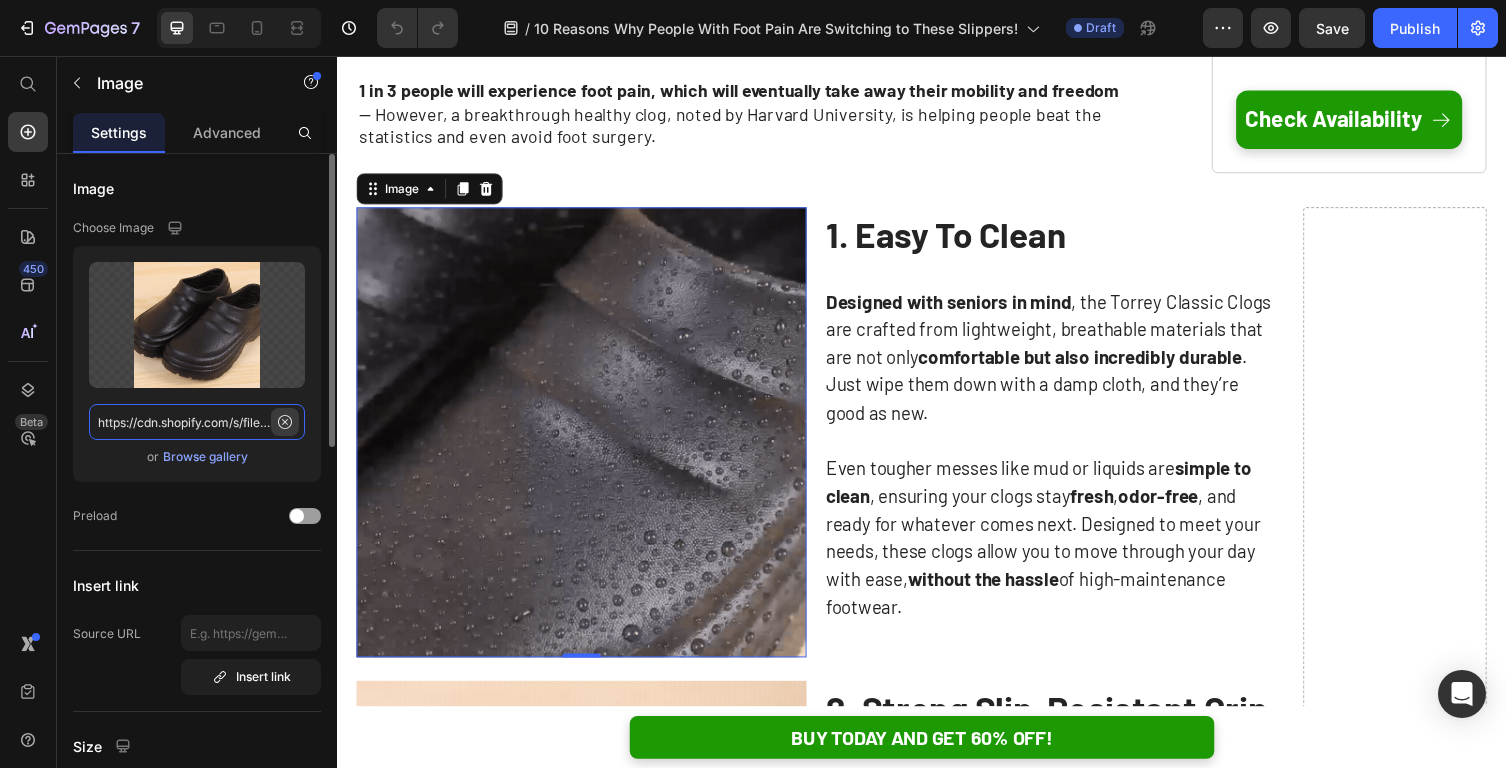 type 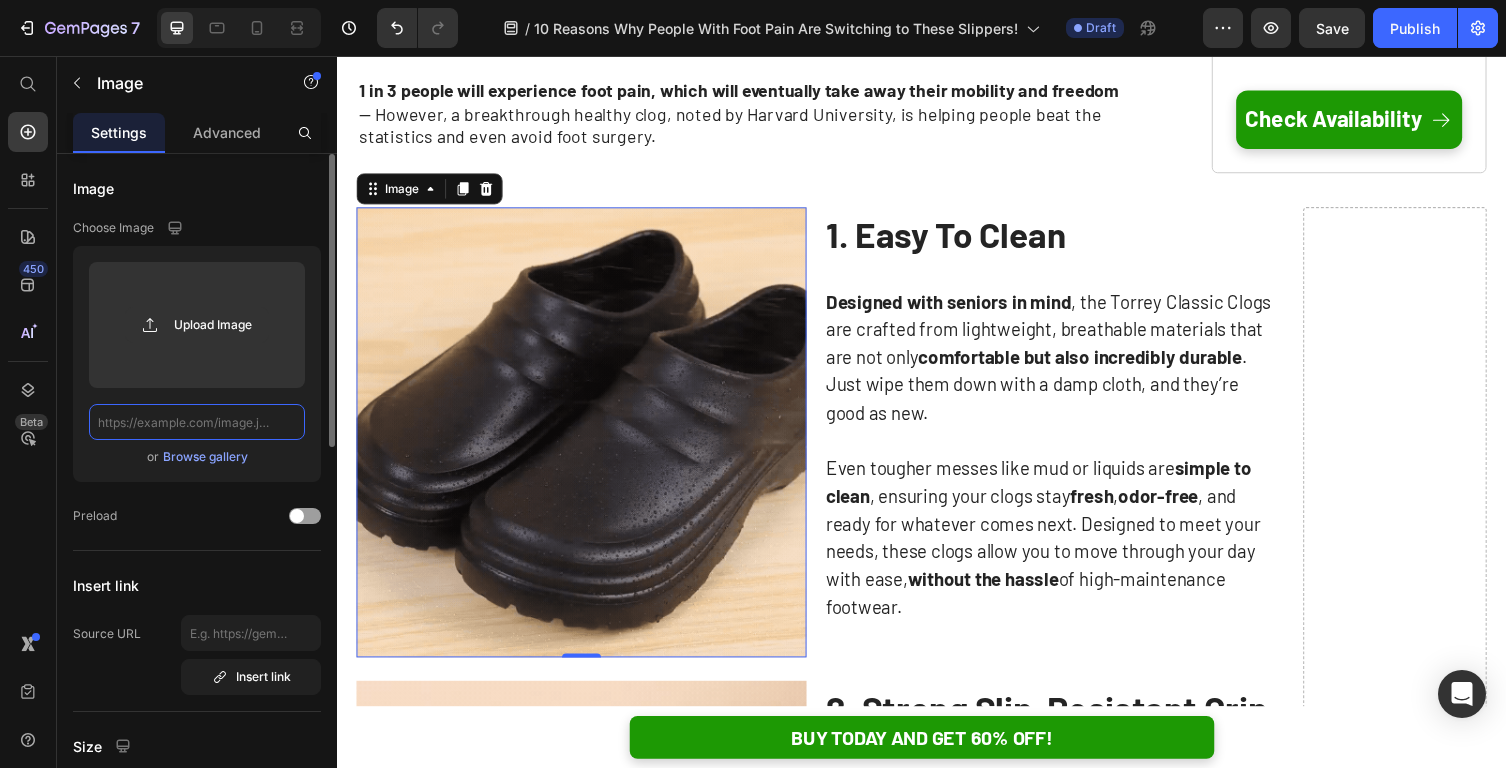 scroll, scrollTop: 0, scrollLeft: 0, axis: both 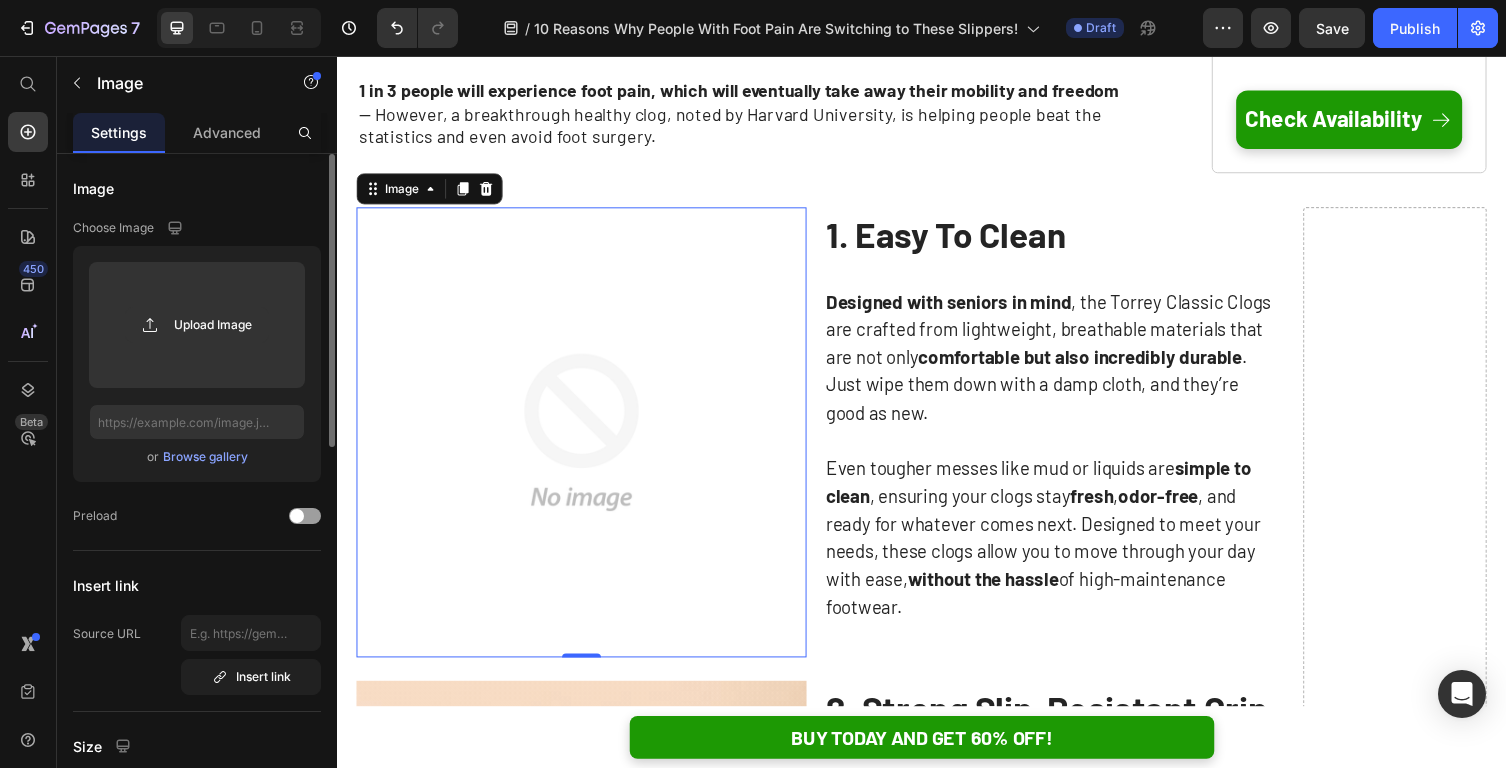 click on "Browse gallery" at bounding box center (205, 457) 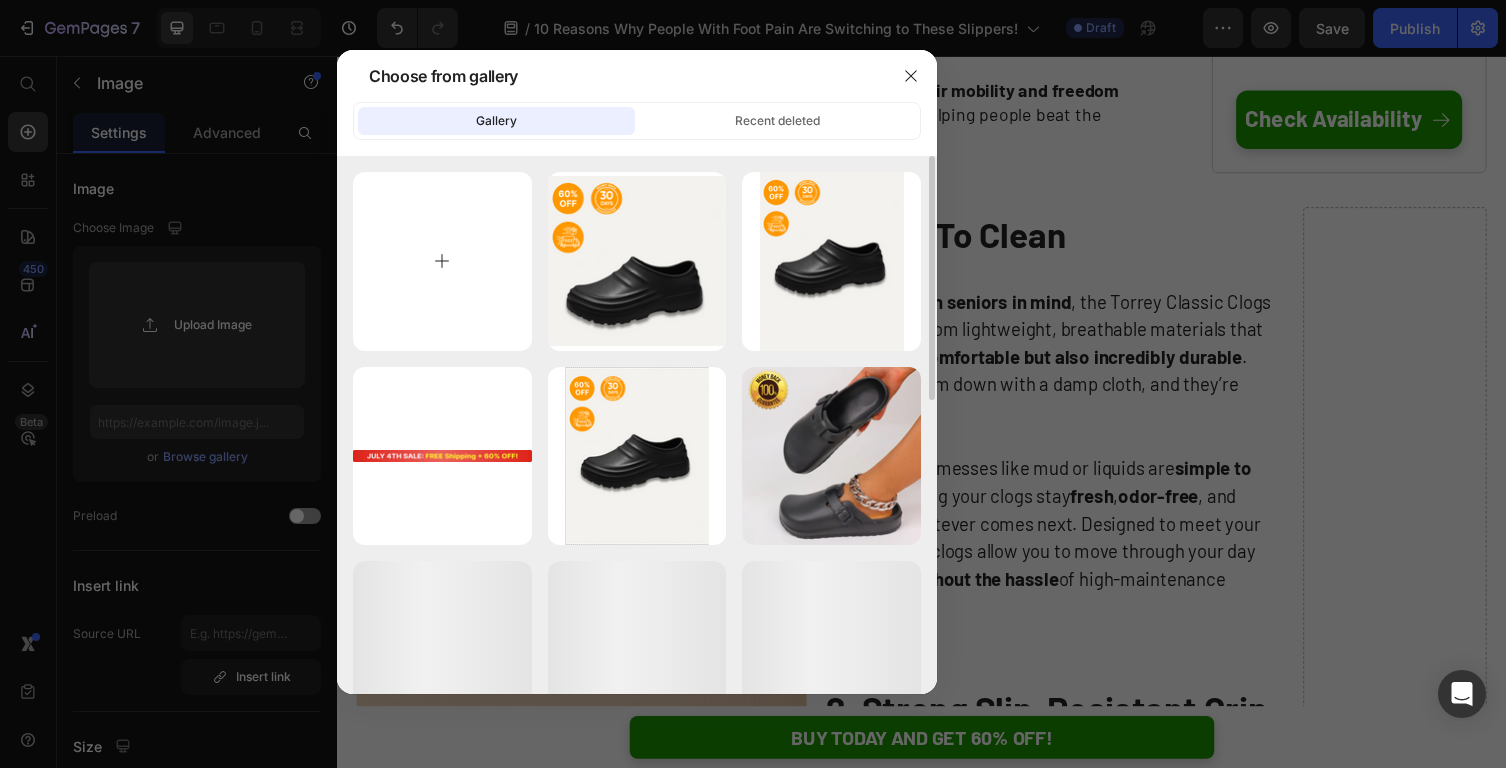 click at bounding box center (442, 261) 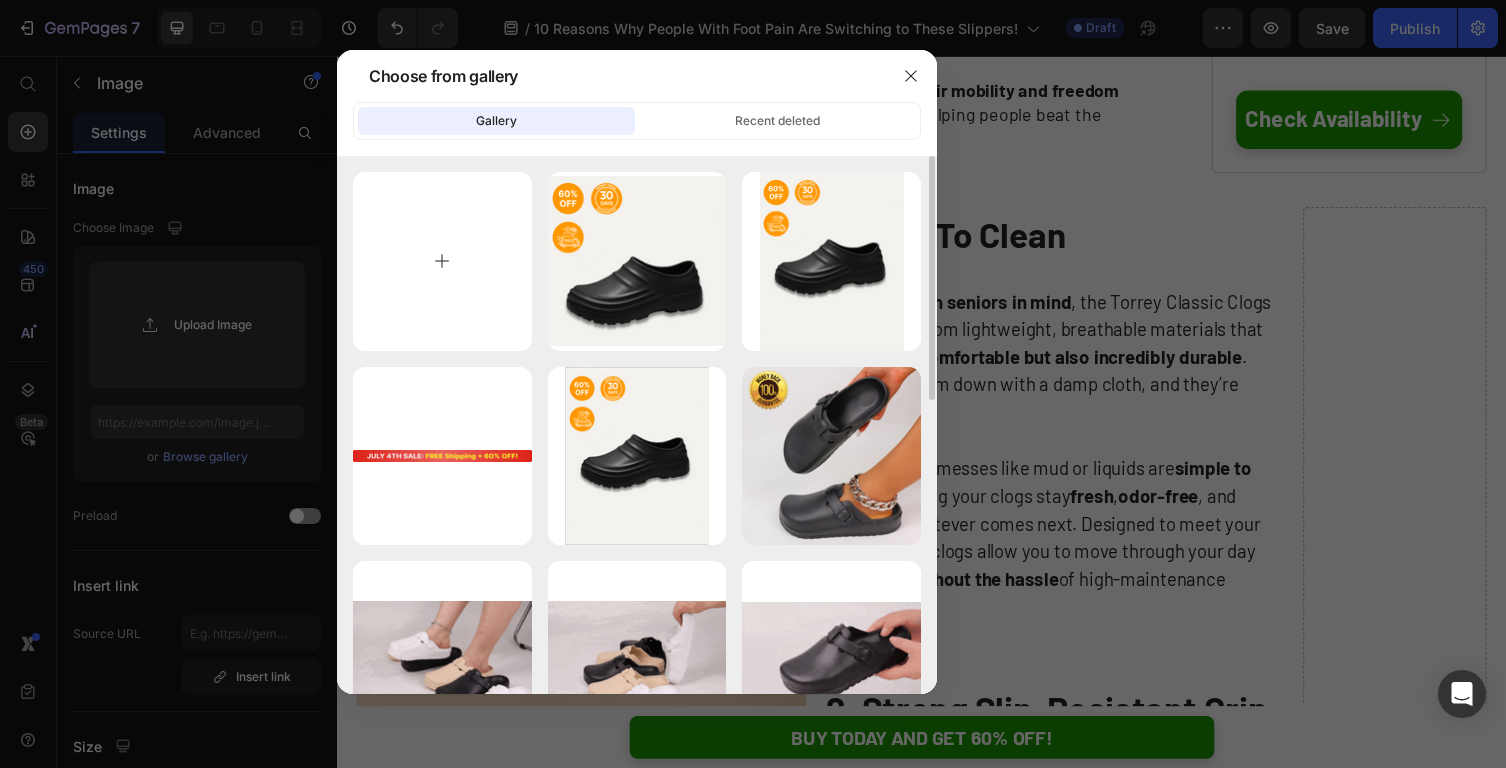 type on "C:\fakepath\4474993ed25efbbb25cbcd9eb671c96b6025b22f.f30.gif" 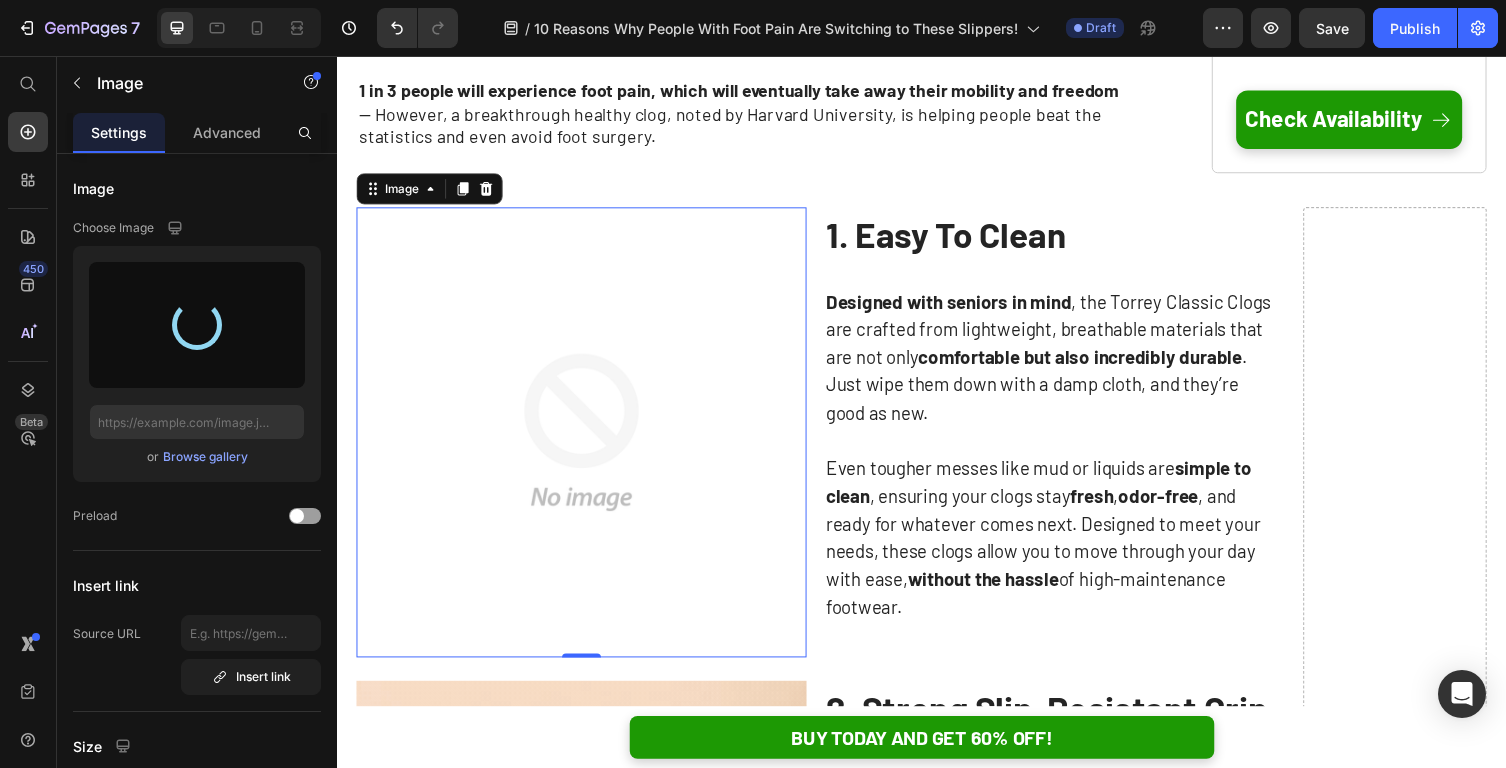 type on "https://cdn.shopify.com/s/files/1/0625/9304/0484/files/gempages_529493087827788838-23ad3e23-5fff-4c5b-9e03-2724e9296862.gif" 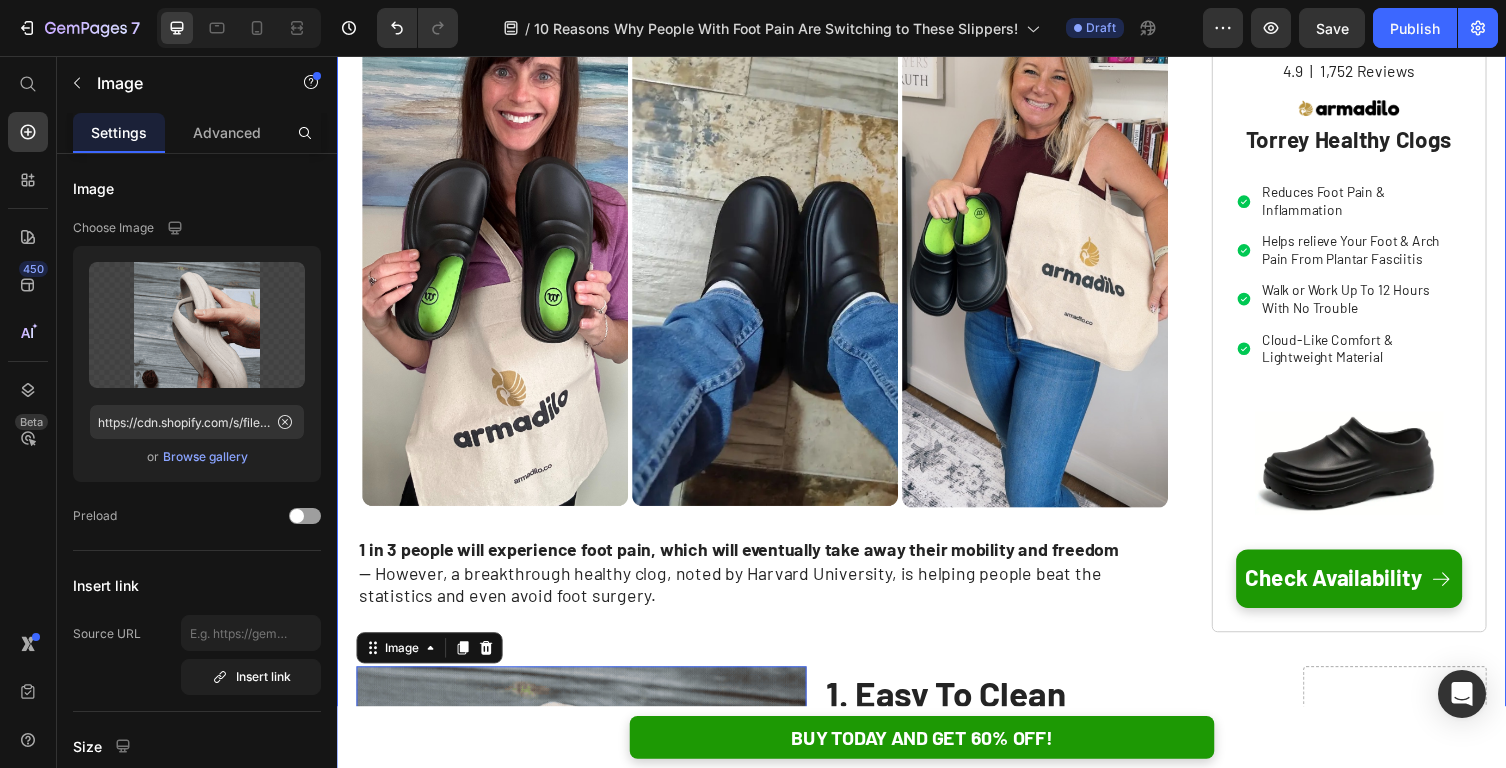 scroll, scrollTop: 0, scrollLeft: 0, axis: both 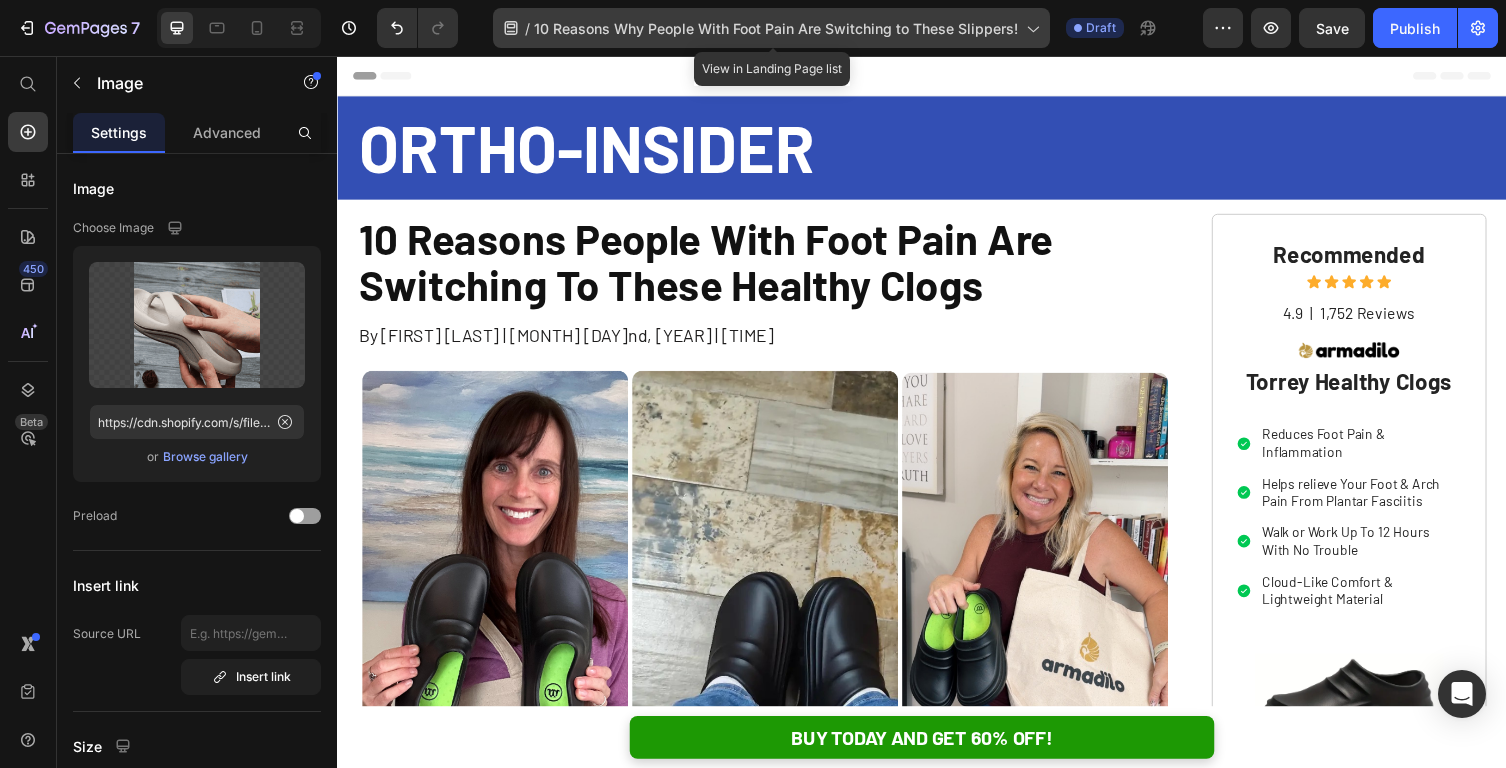 click on "10 Reasons Why People With Foot Pain Are Switching to These Slippers!" at bounding box center (776, 28) 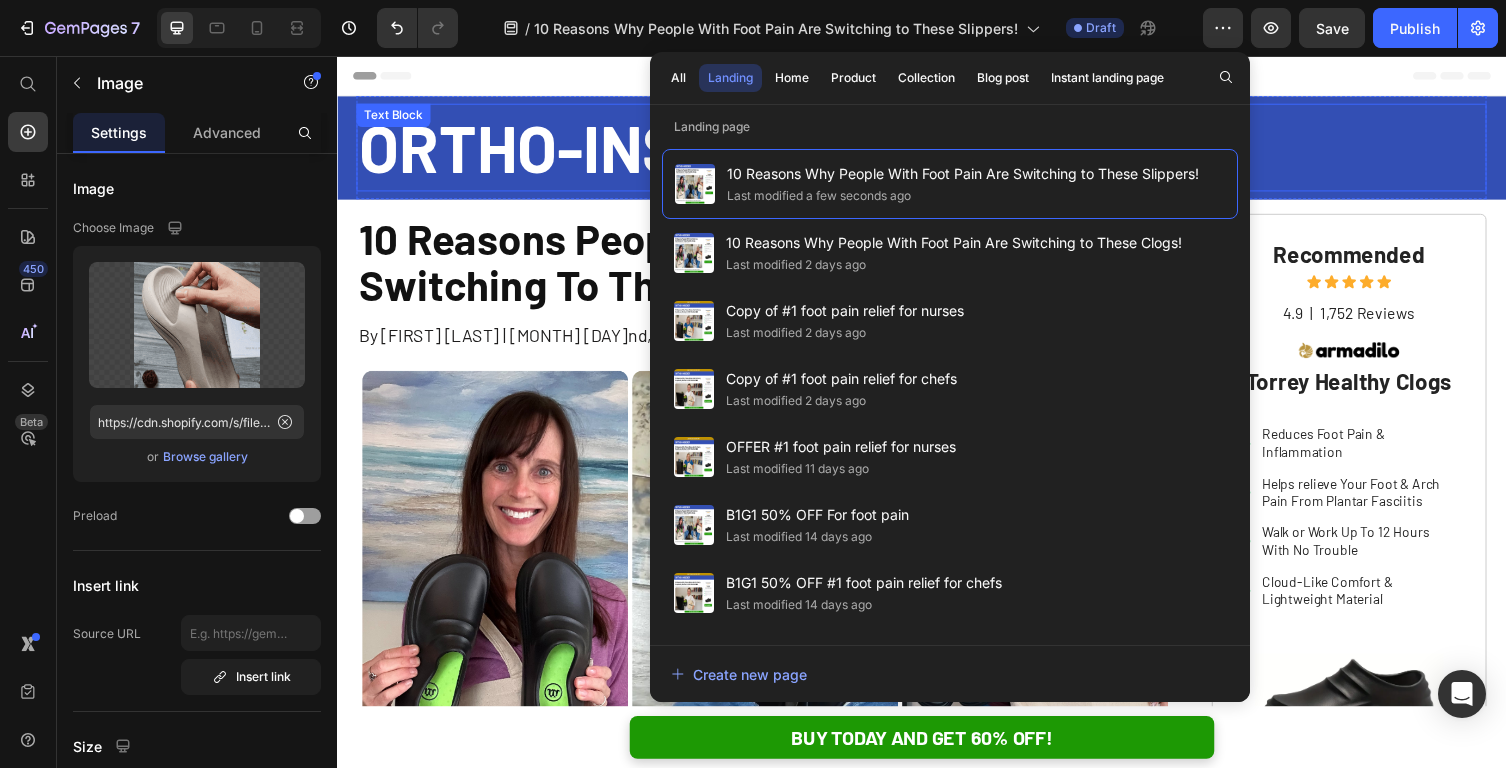 click on "ORTHO-INSIDER" at bounding box center (937, 150) 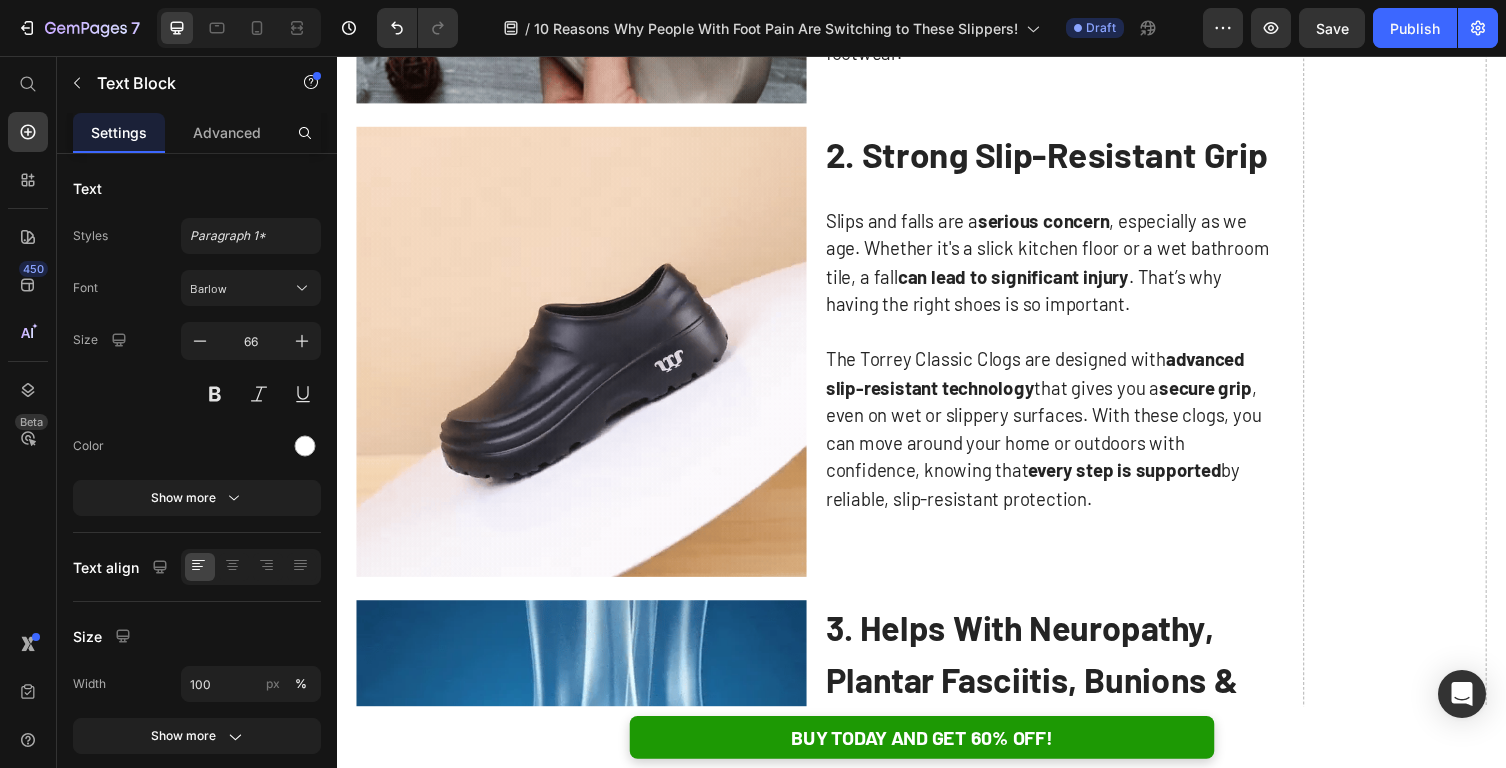 scroll, scrollTop: 1464, scrollLeft: 0, axis: vertical 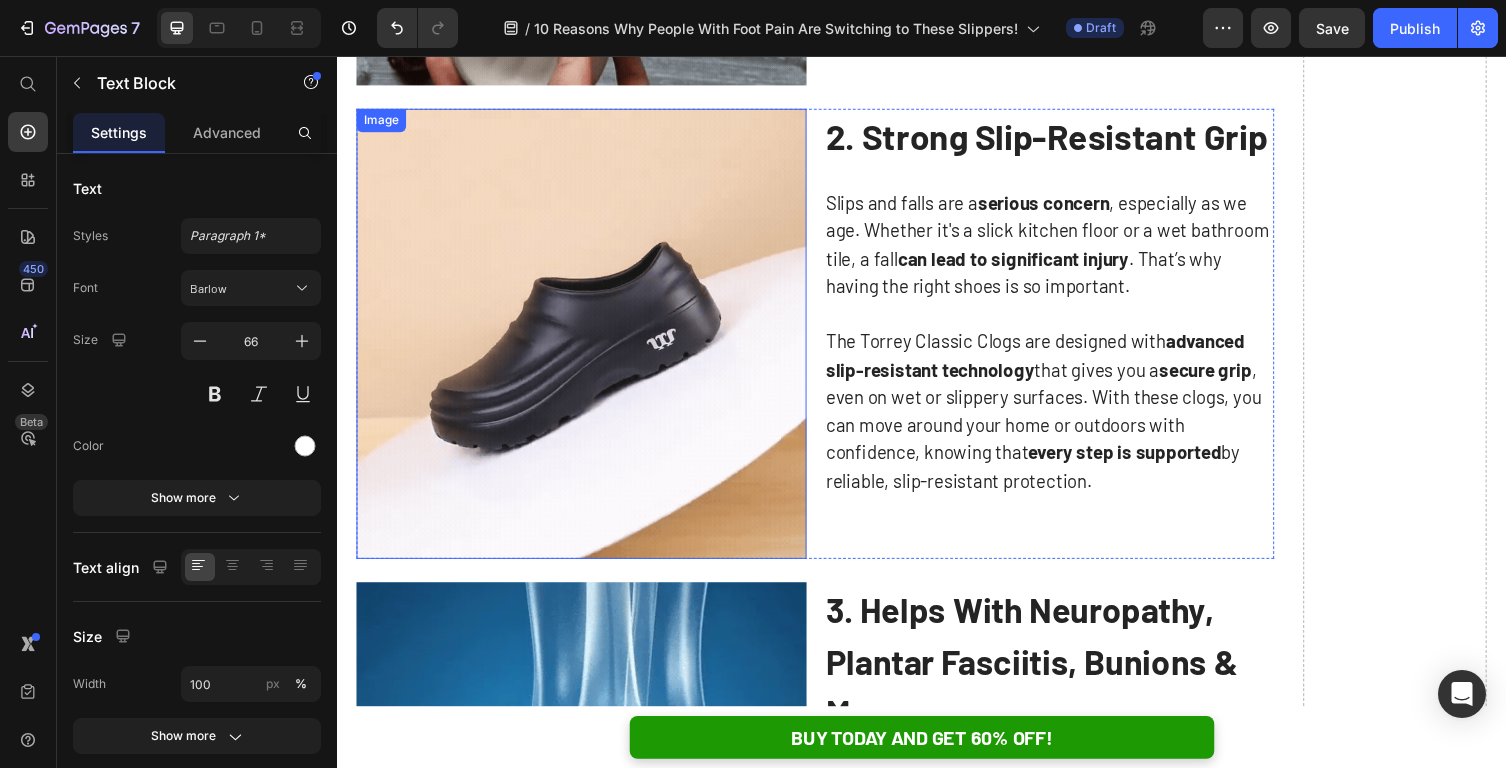 click at bounding box center [588, 341] 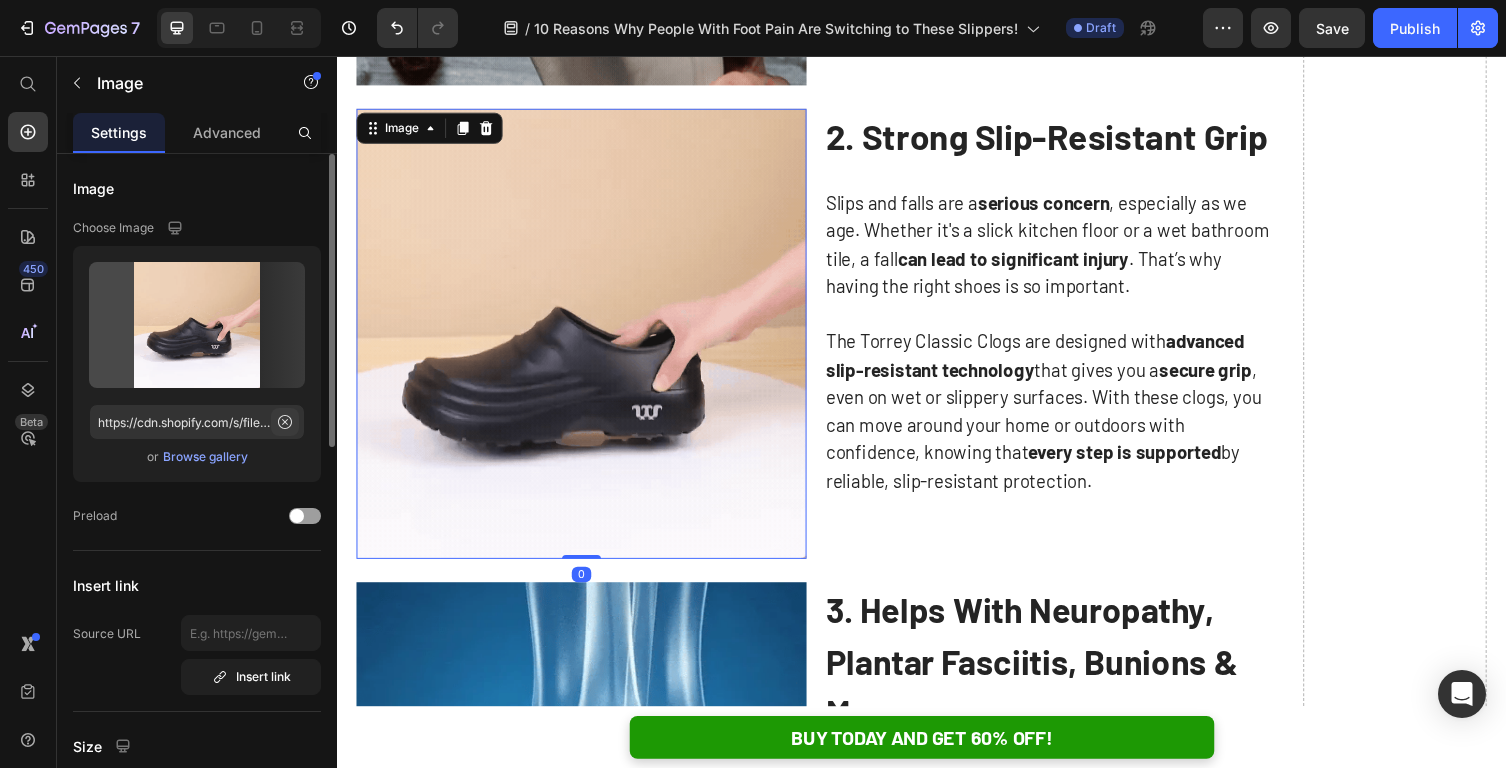 click 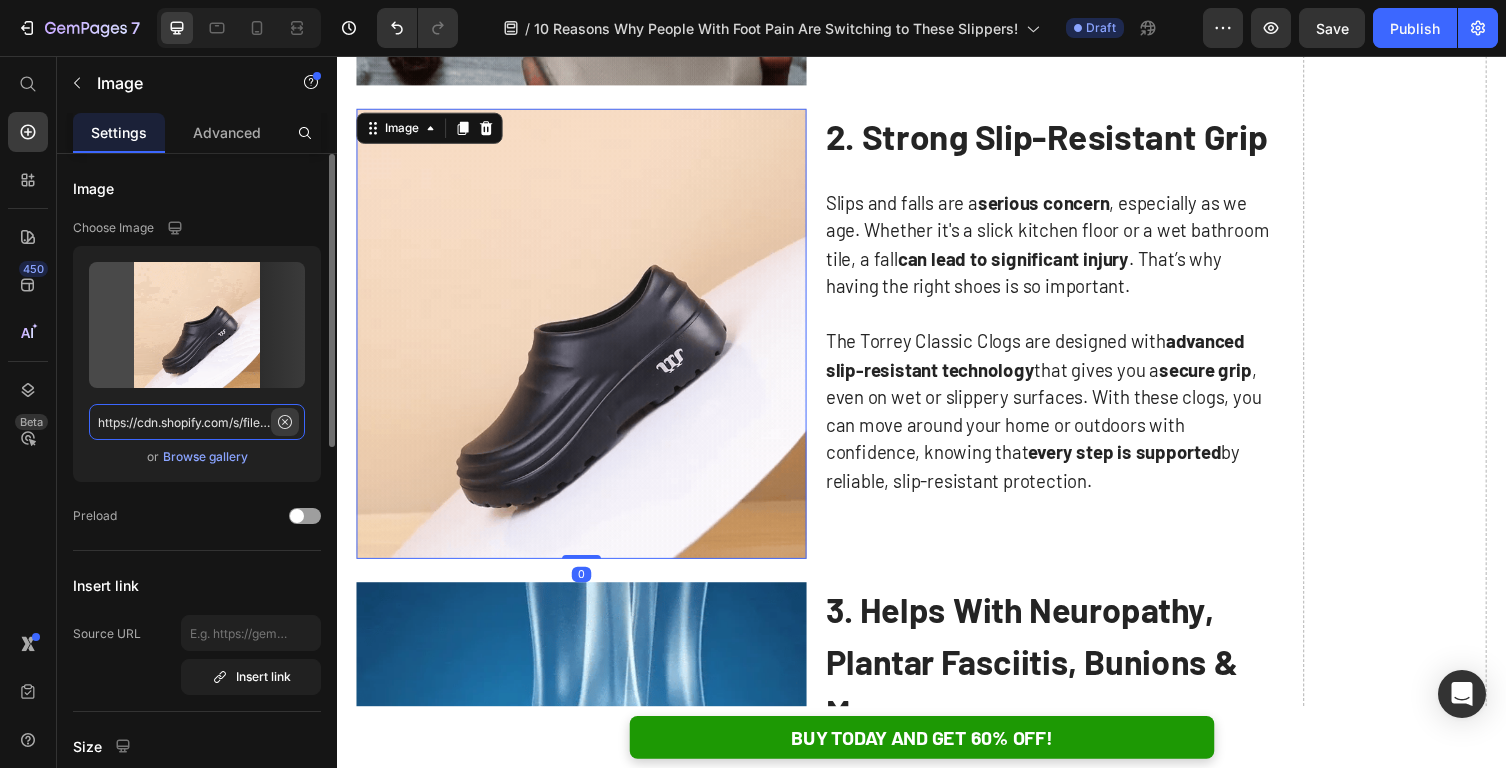 type 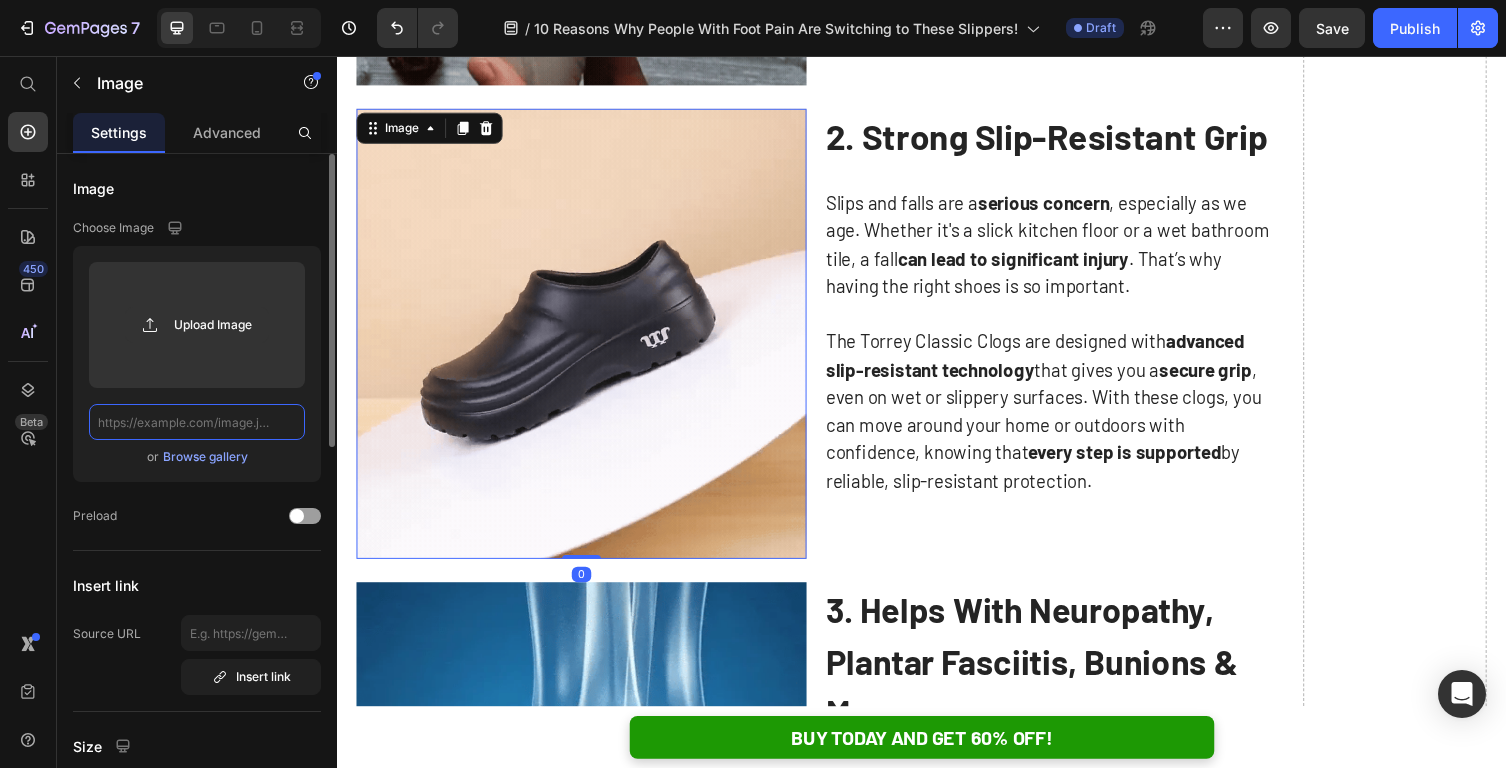 scroll, scrollTop: 0, scrollLeft: 0, axis: both 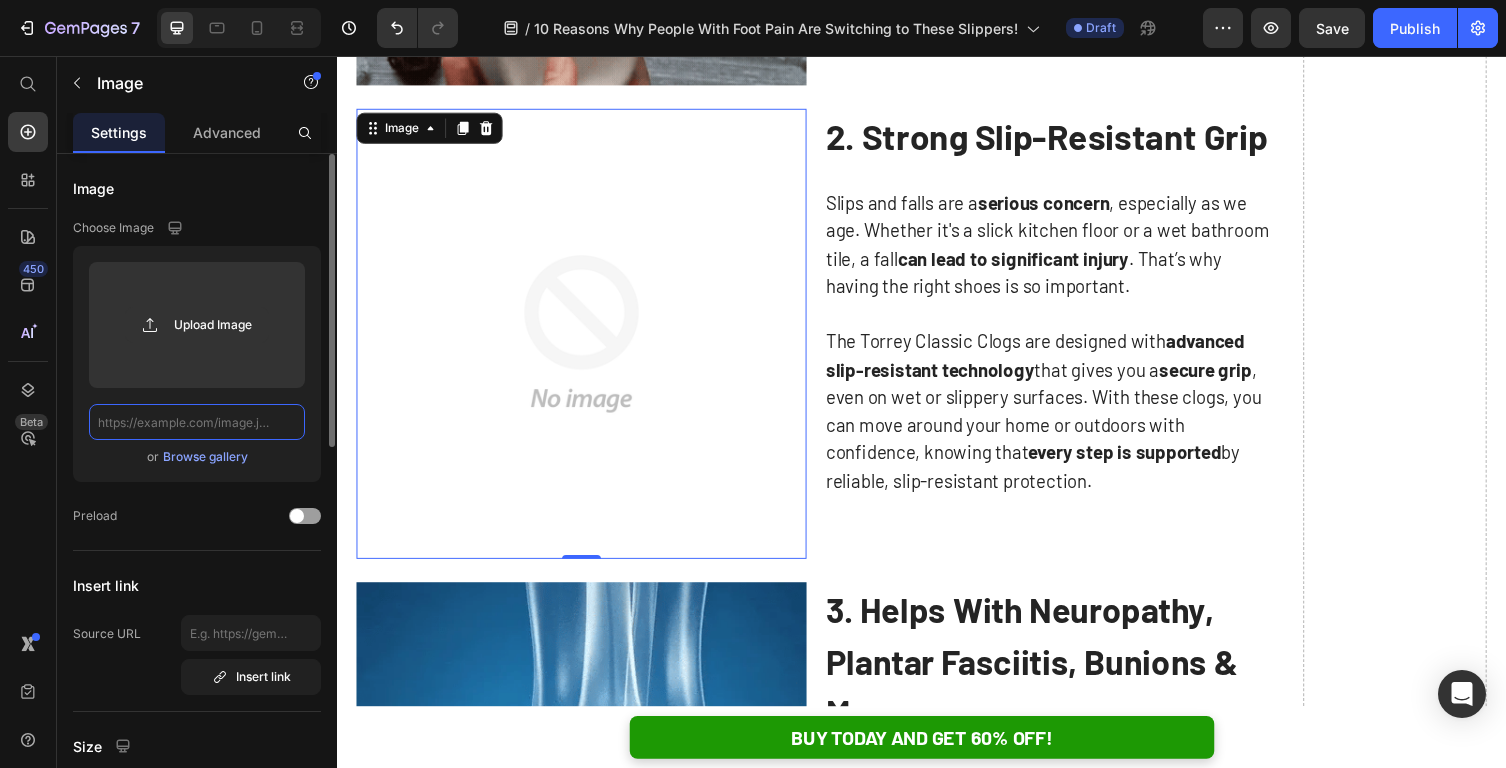 click 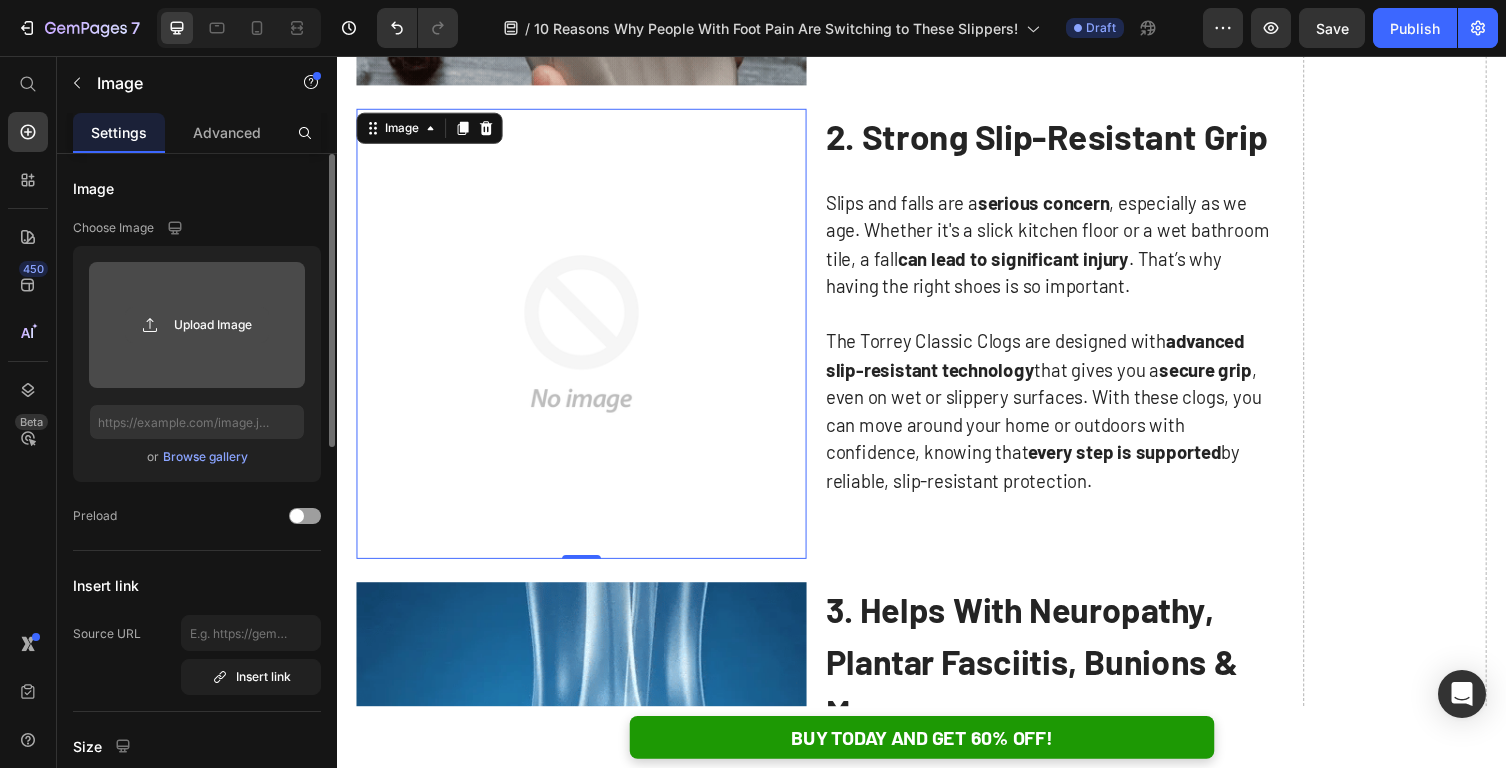 click 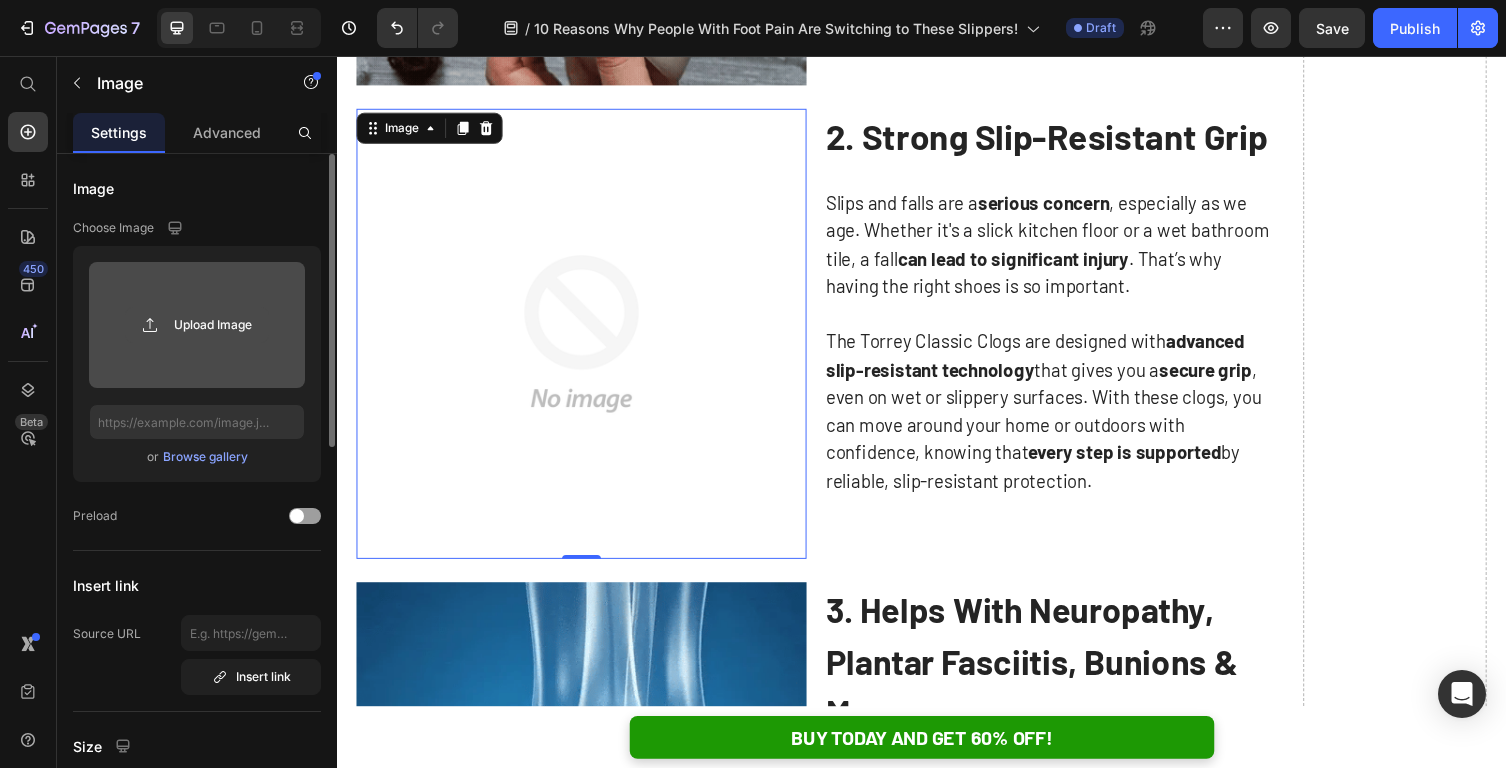 type on "C:\fakepath\f2e29369bc366225c1e98cd5d20c323f77d0dcff.f30.gif" 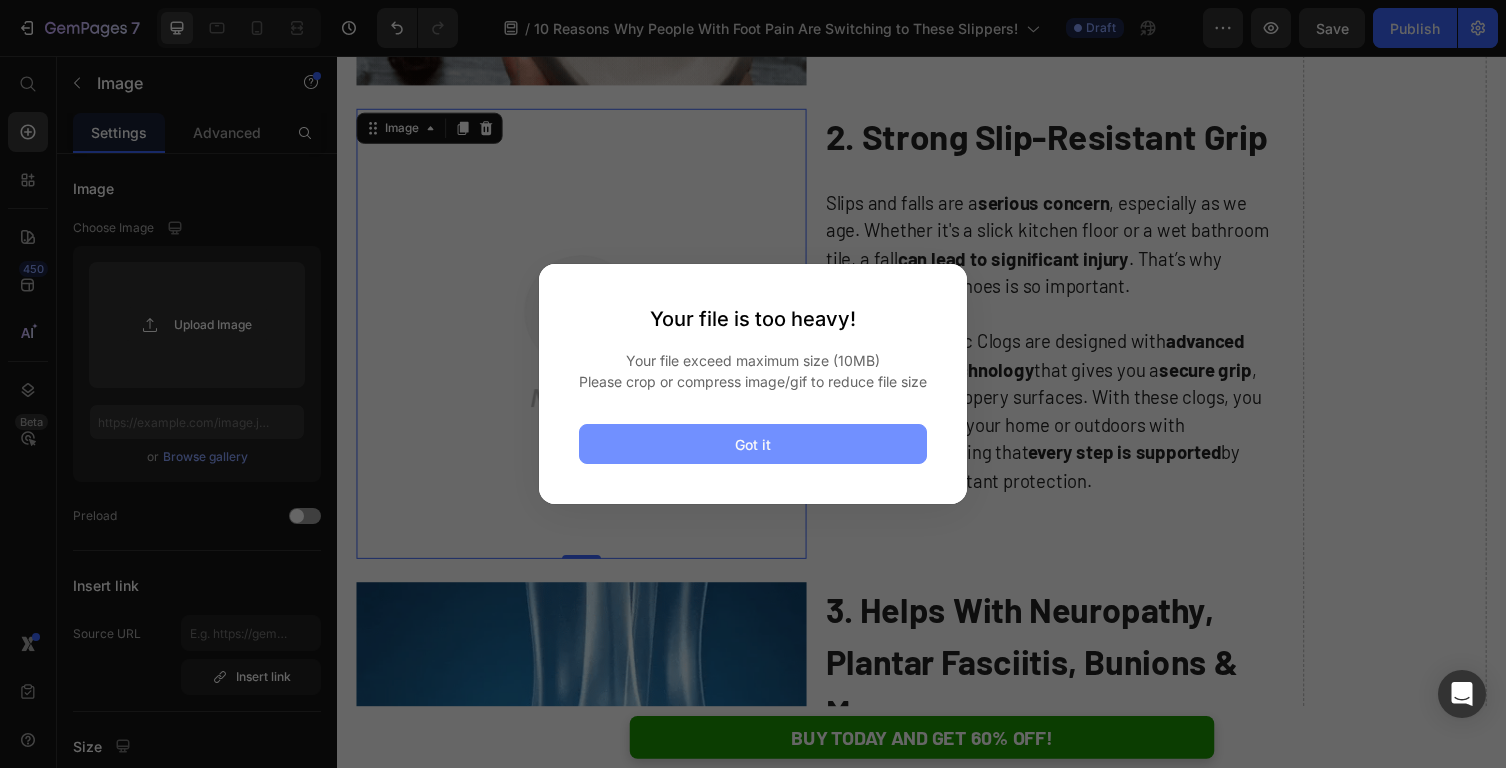 click on "Got it" at bounding box center [753, 444] 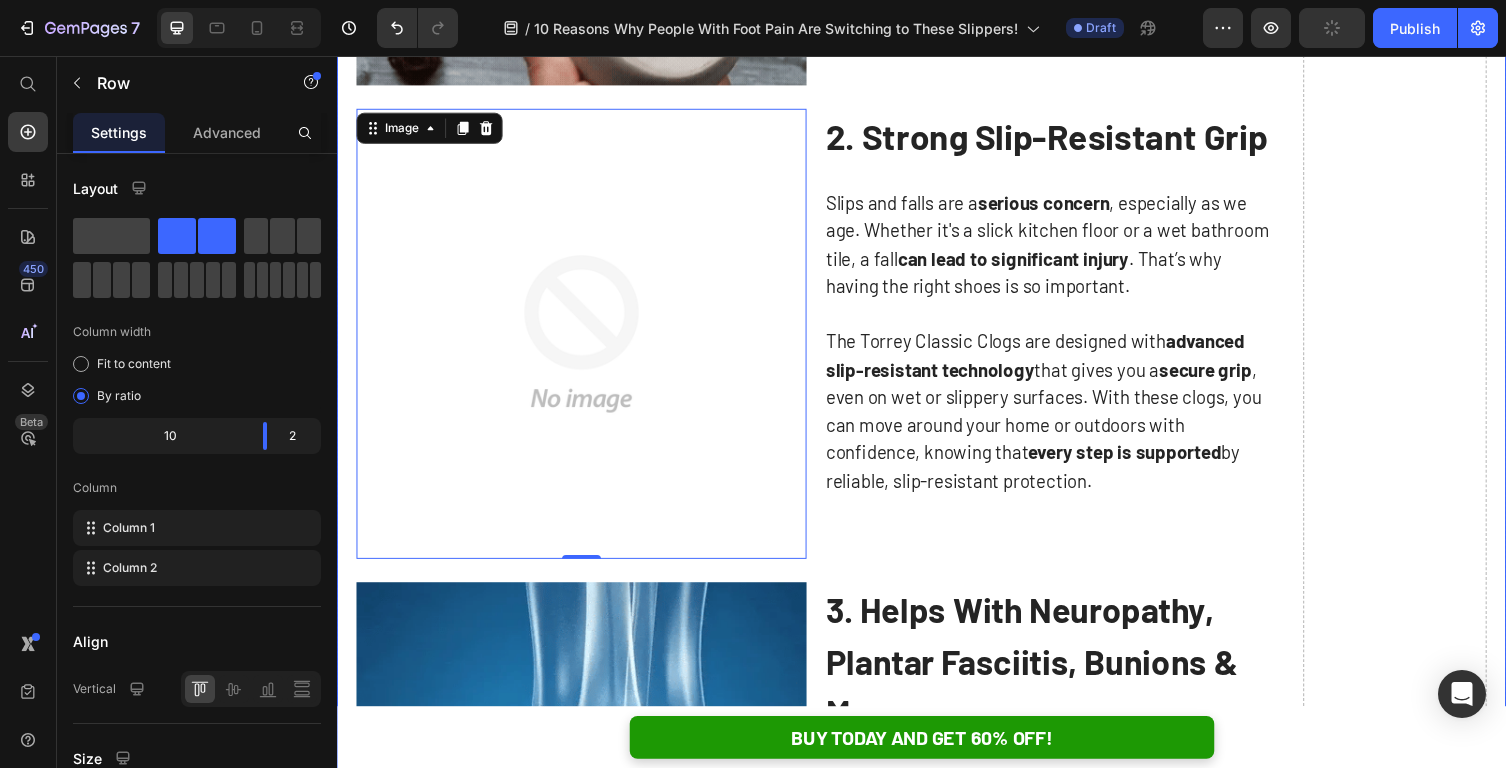 click on "Drop element here" at bounding box center [1423, 2754] 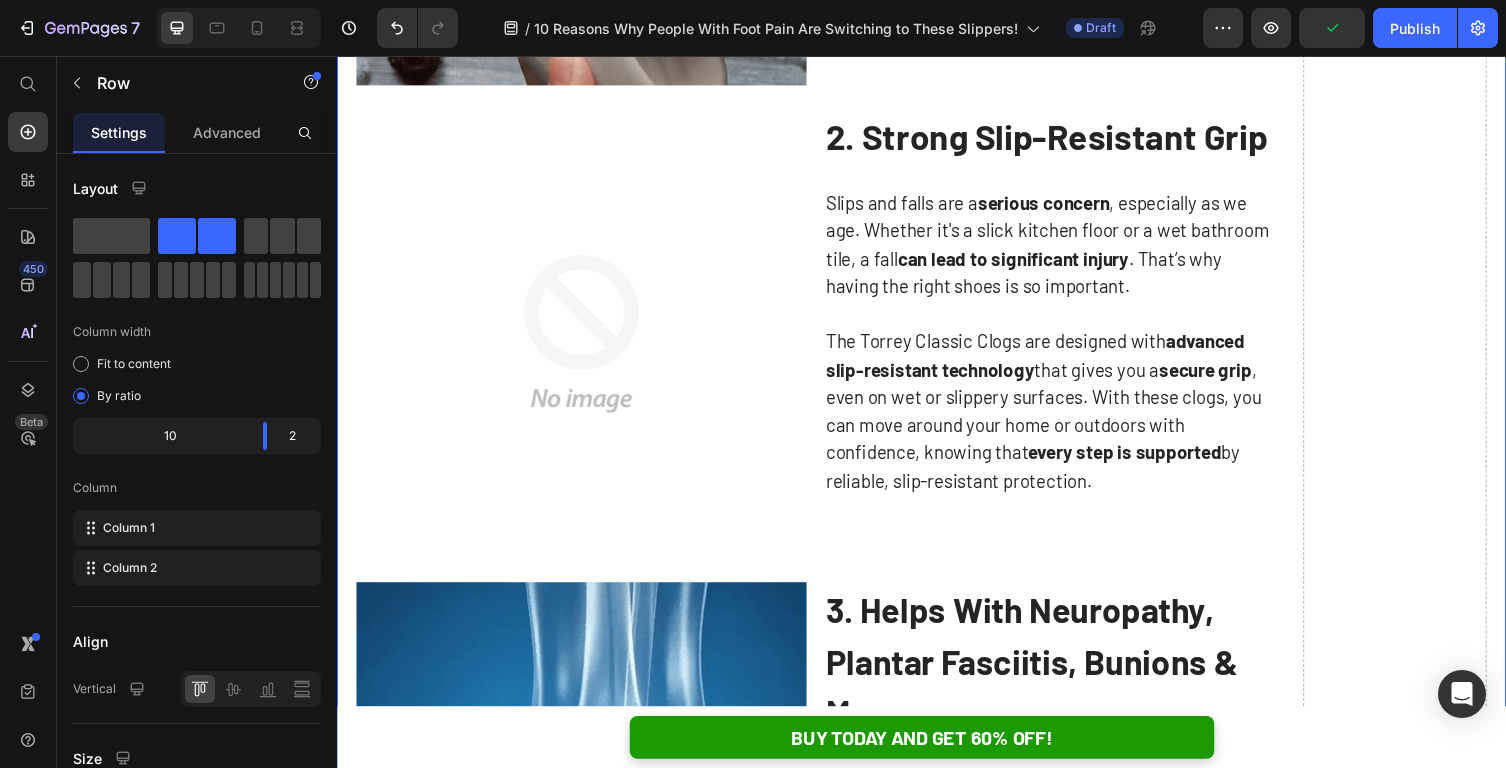 drag, startPoint x: 1363, startPoint y: 263, endPoint x: 1354, endPoint y: 169, distance: 94.42987 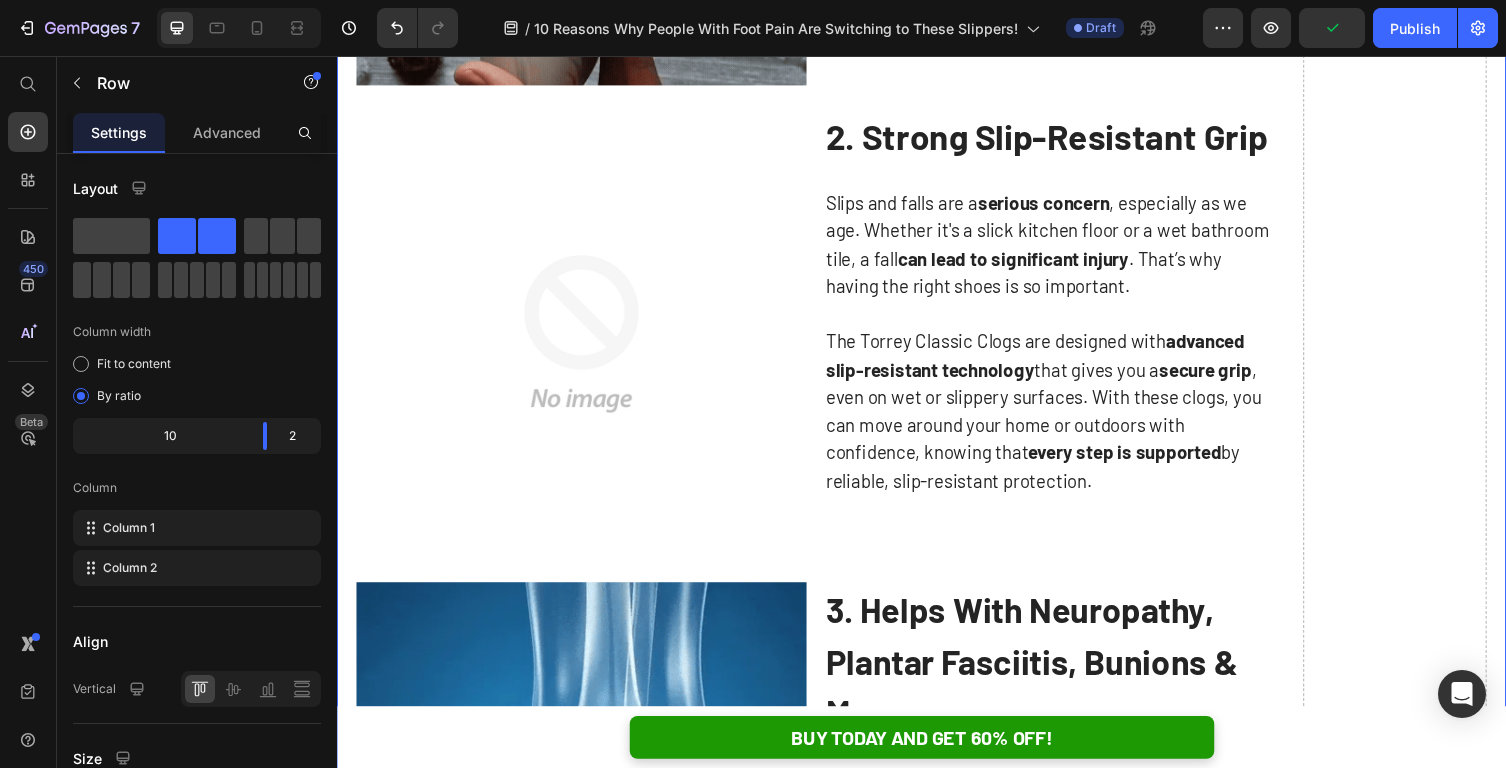 click on "Drop element here" at bounding box center [1423, 2754] 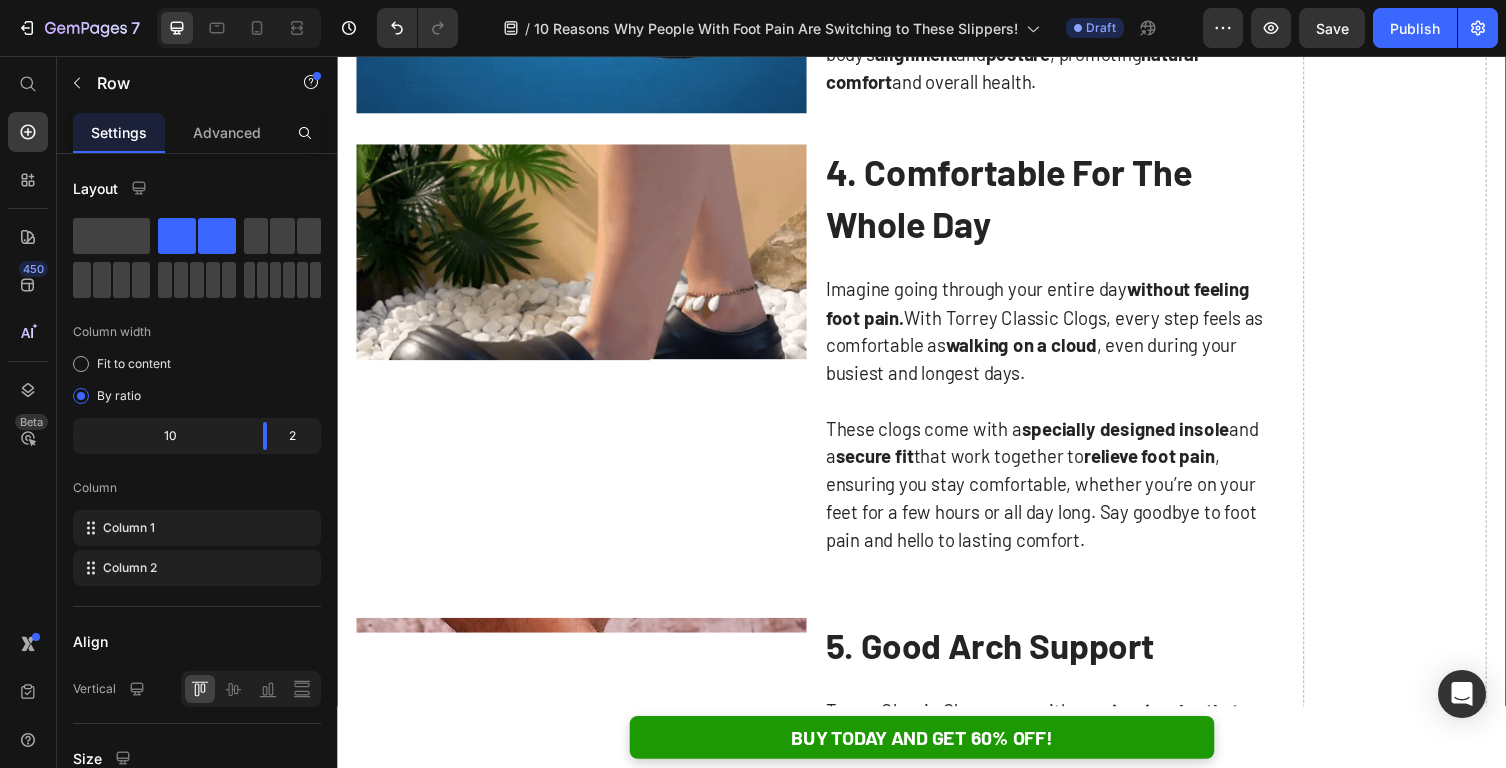 scroll, scrollTop: 2410, scrollLeft: 0, axis: vertical 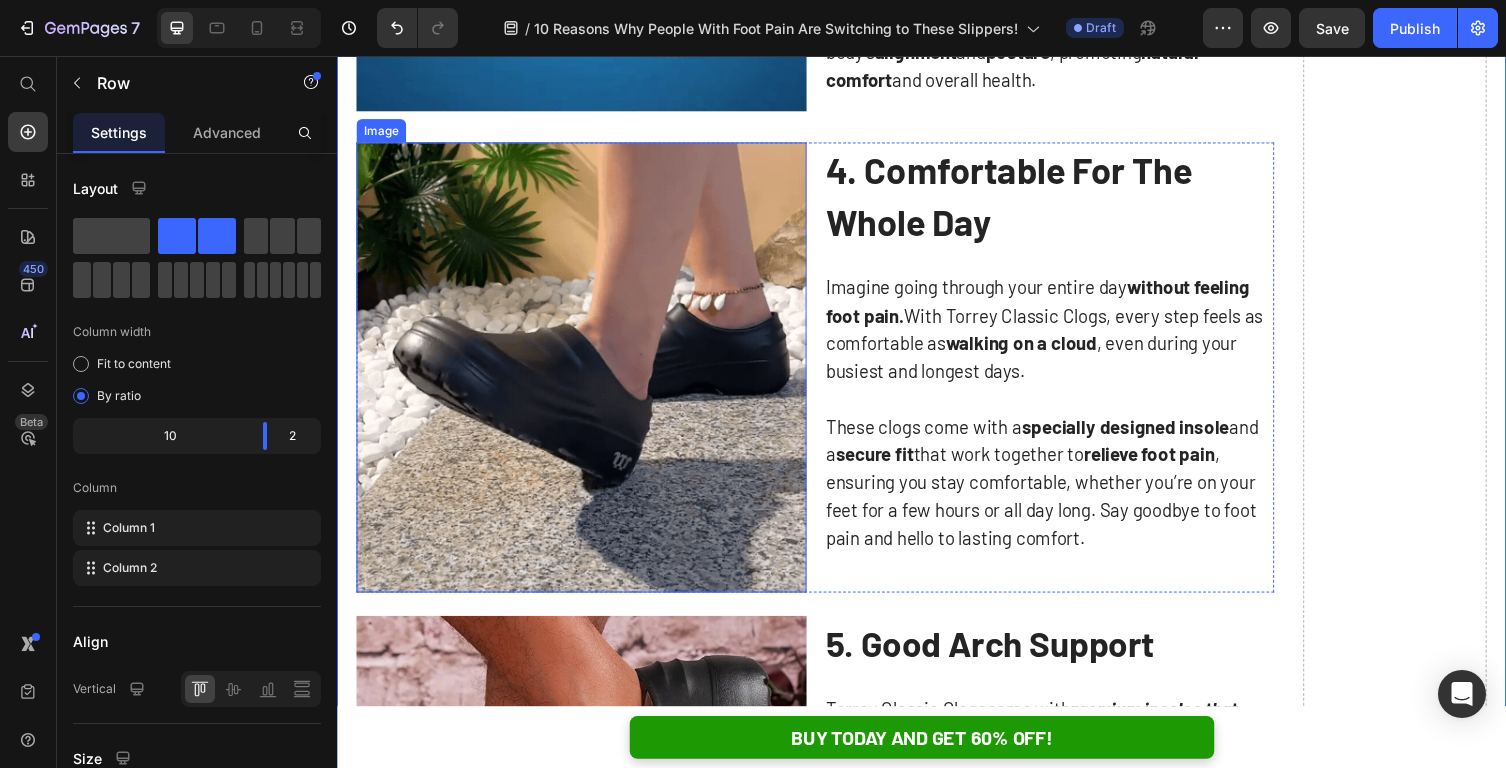 click at bounding box center (588, 375) 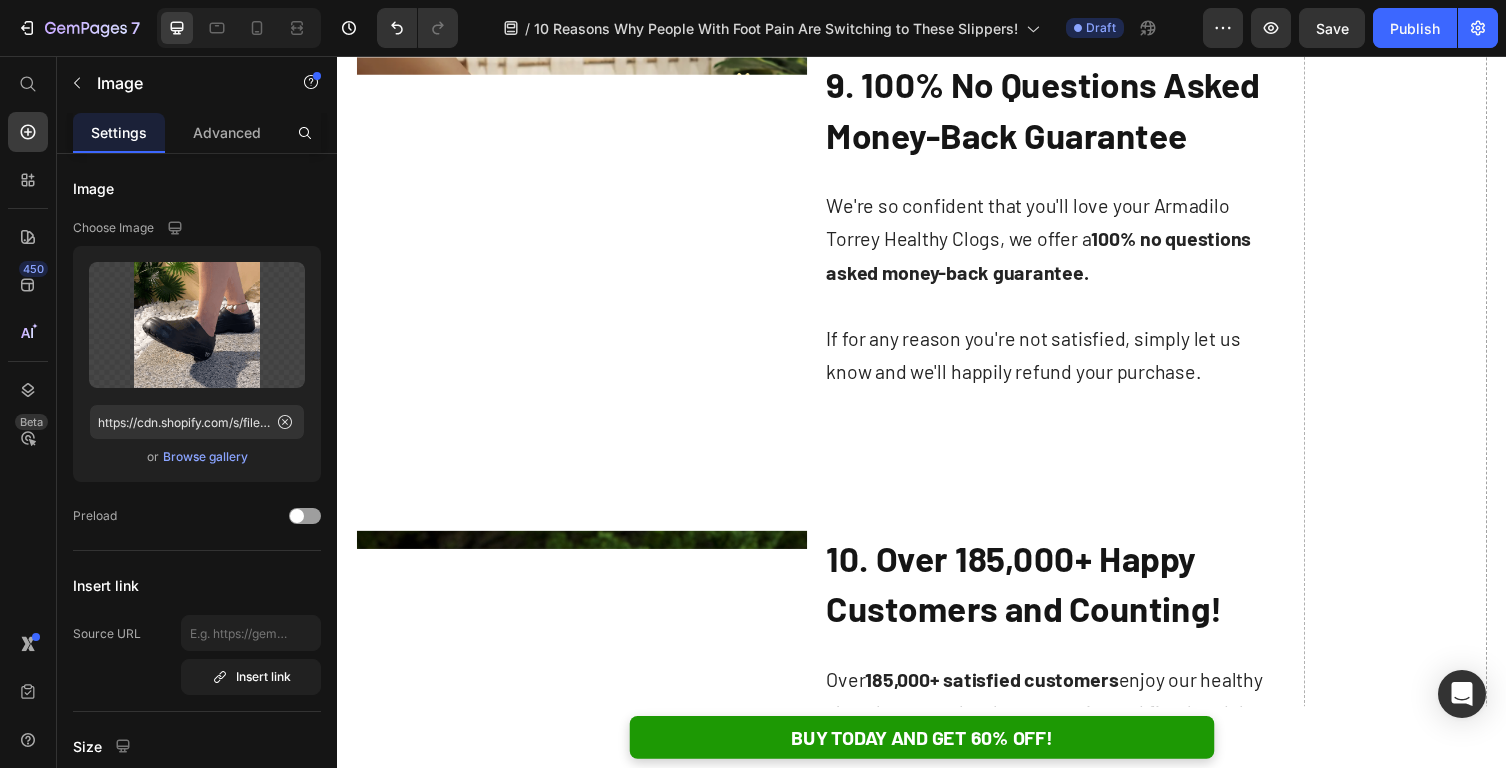 scroll, scrollTop: 5699, scrollLeft: 0, axis: vertical 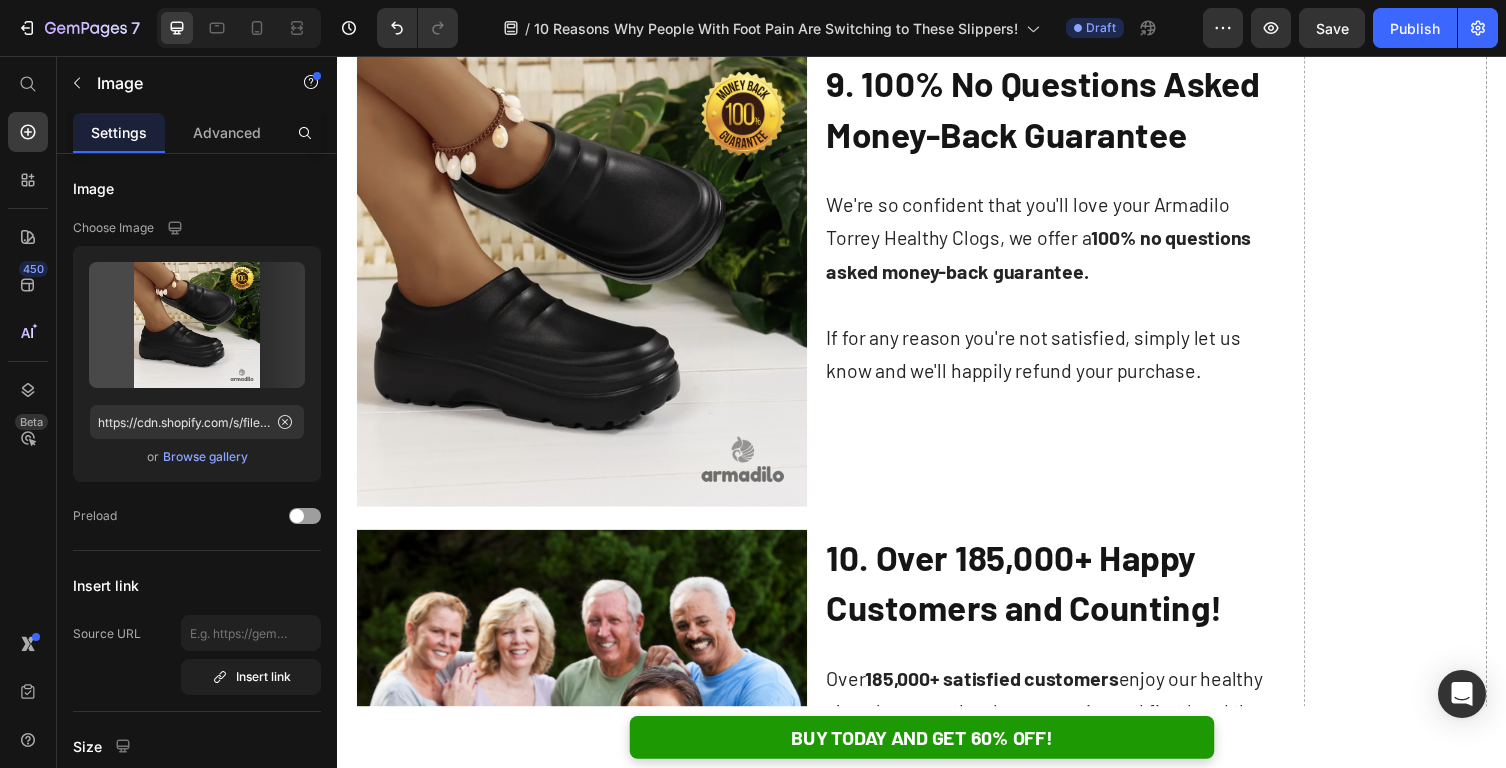 click at bounding box center (588, 287) 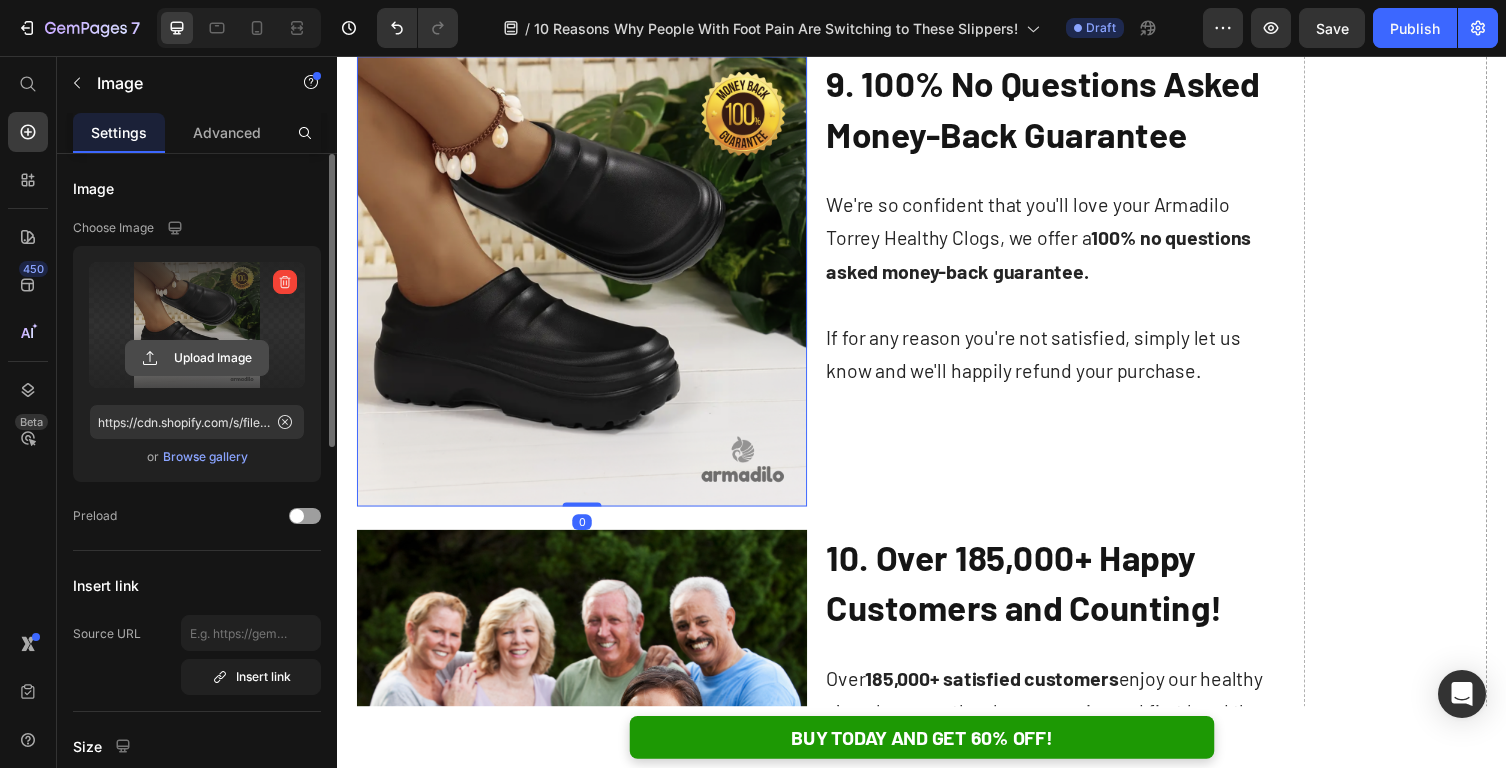 click 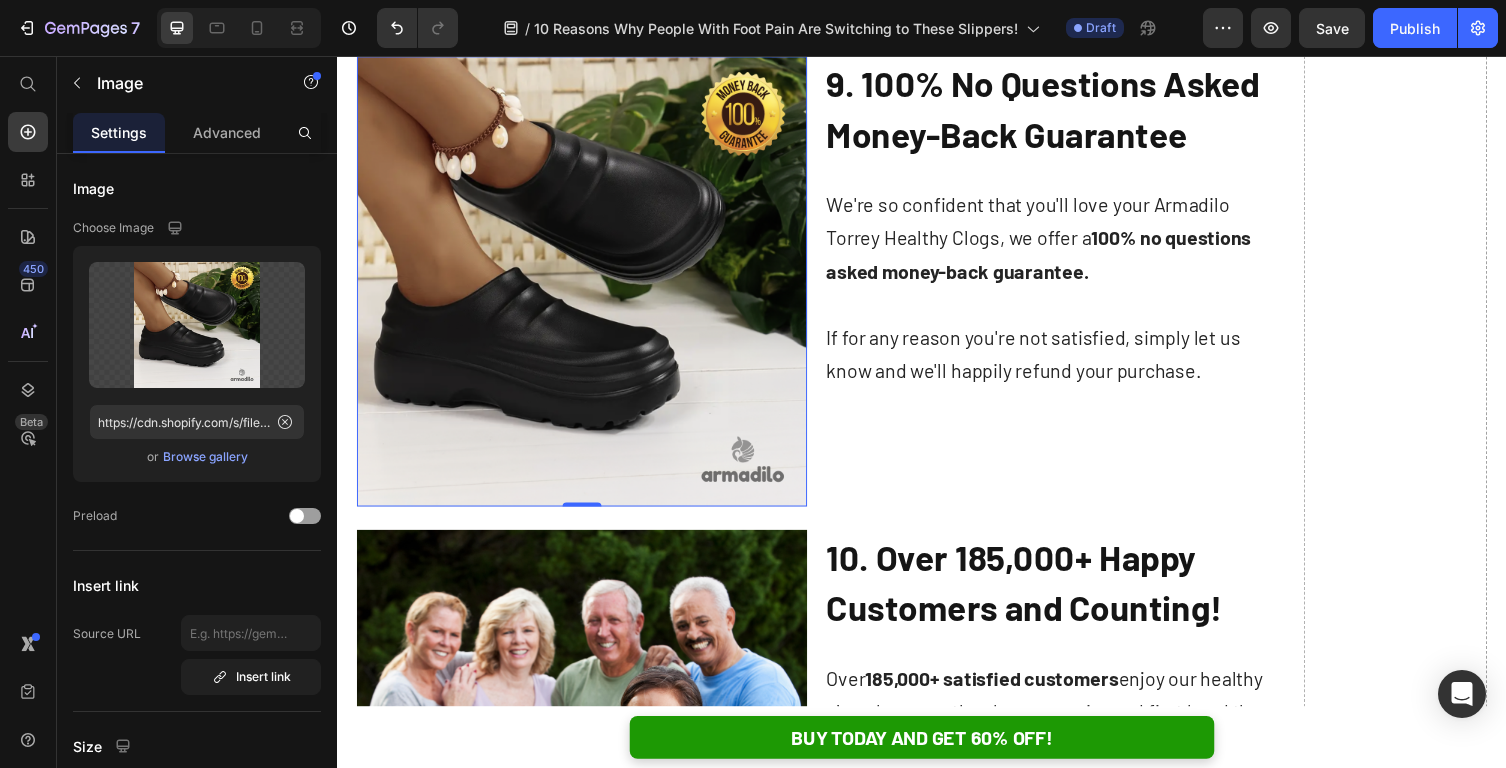 click at bounding box center [588, 287] 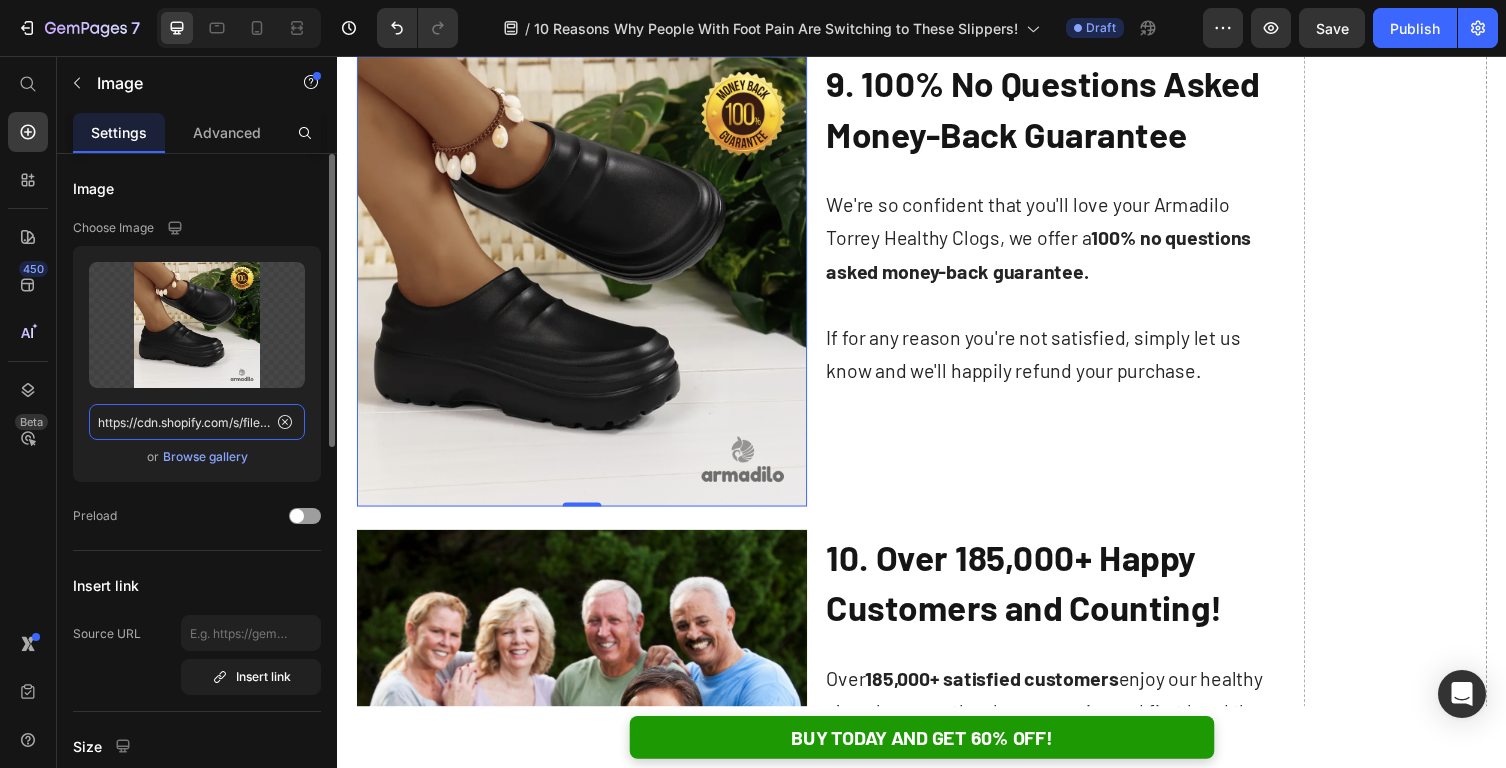 click on "https://cdn.shopify.com/s/files/1/0625/9304/0484/files/gempages_529493087827788838-b15cf6c9-8de9-4d89-beab-feae90d8ca1d.png" 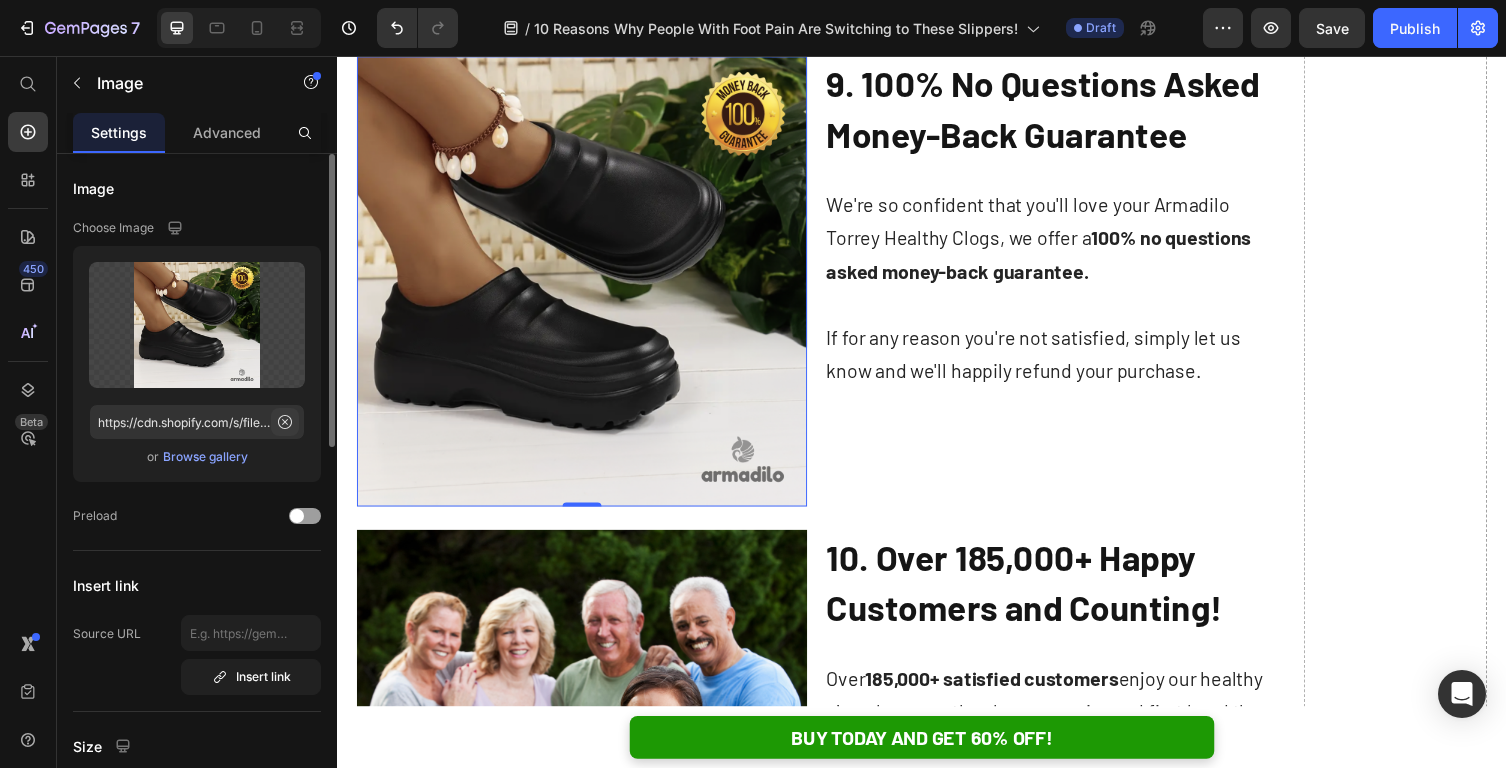 click 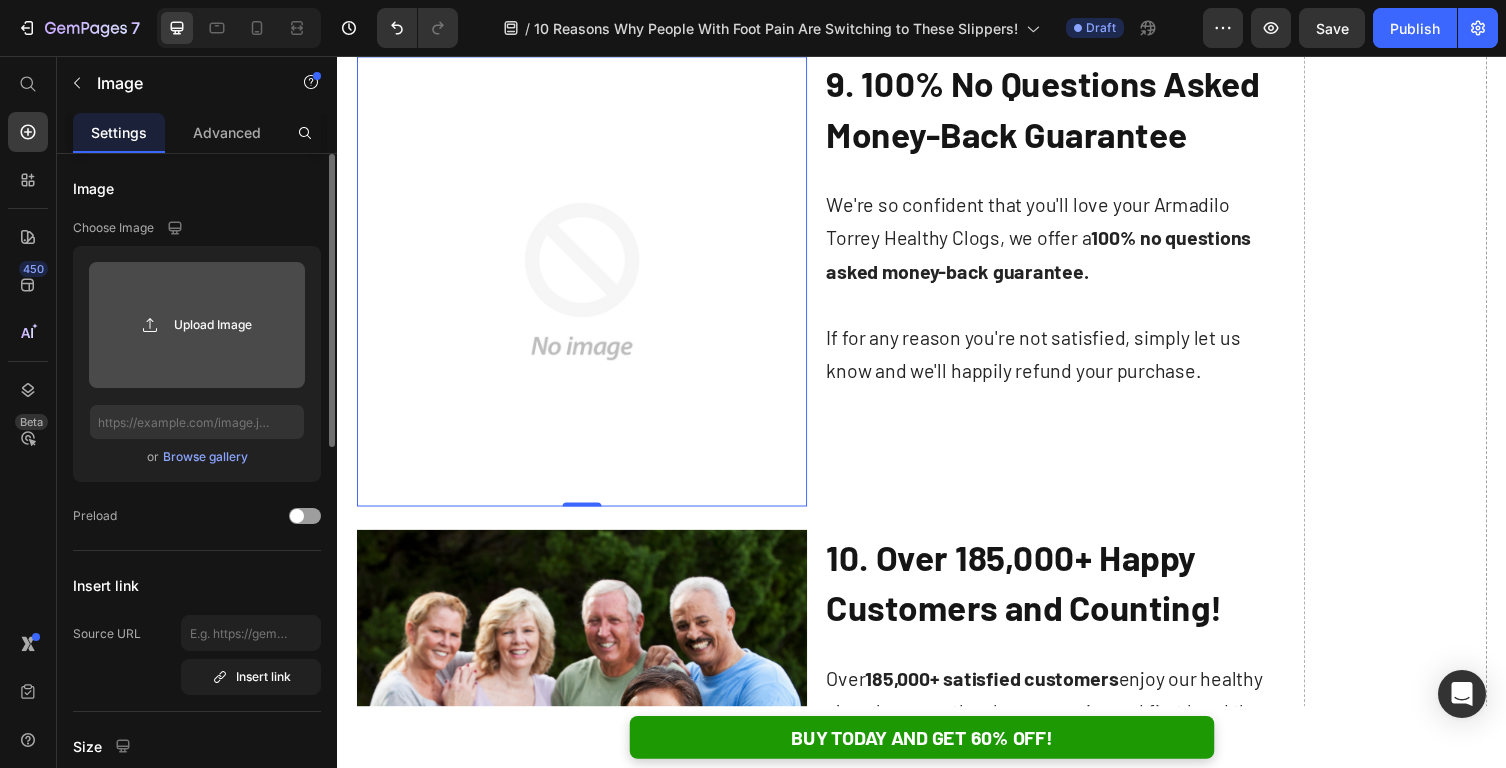 click 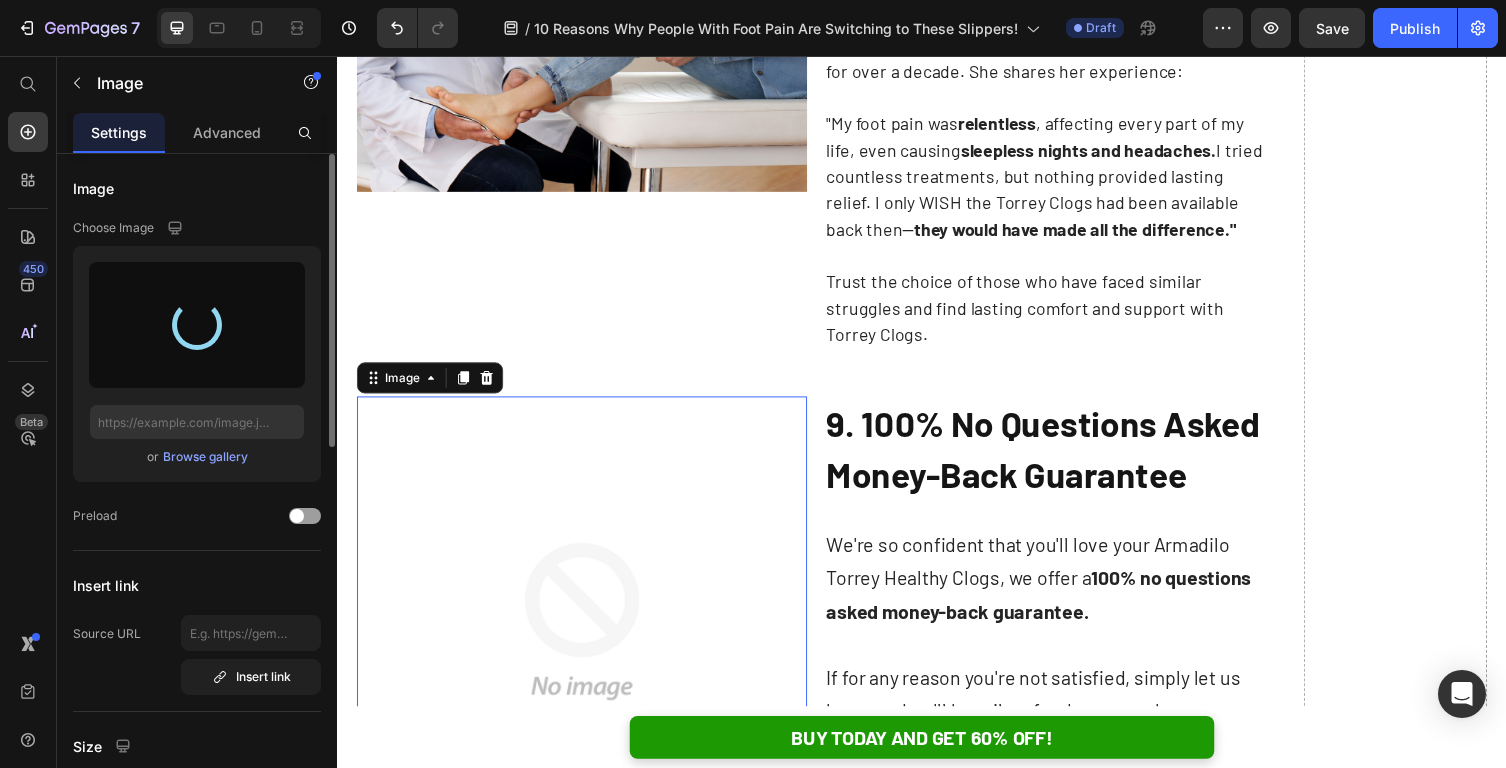 scroll, scrollTop: 5143, scrollLeft: 0, axis: vertical 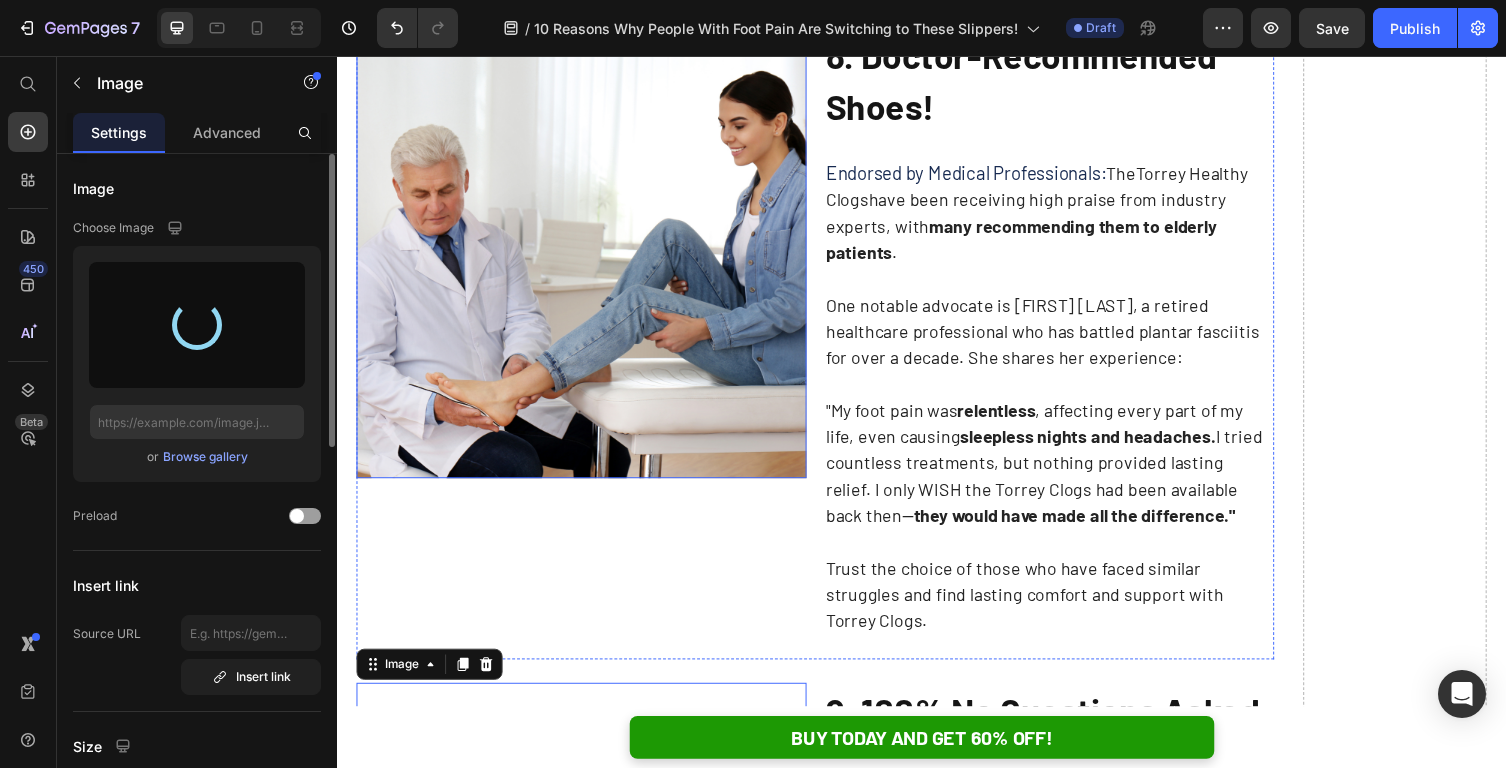 type on "https://cdn.shopify.com/s/files/1/0625/9304/0484/files/gempages_529493087827788838-34083646-a814-4bc4-b48c-c55d29b1d049.png" 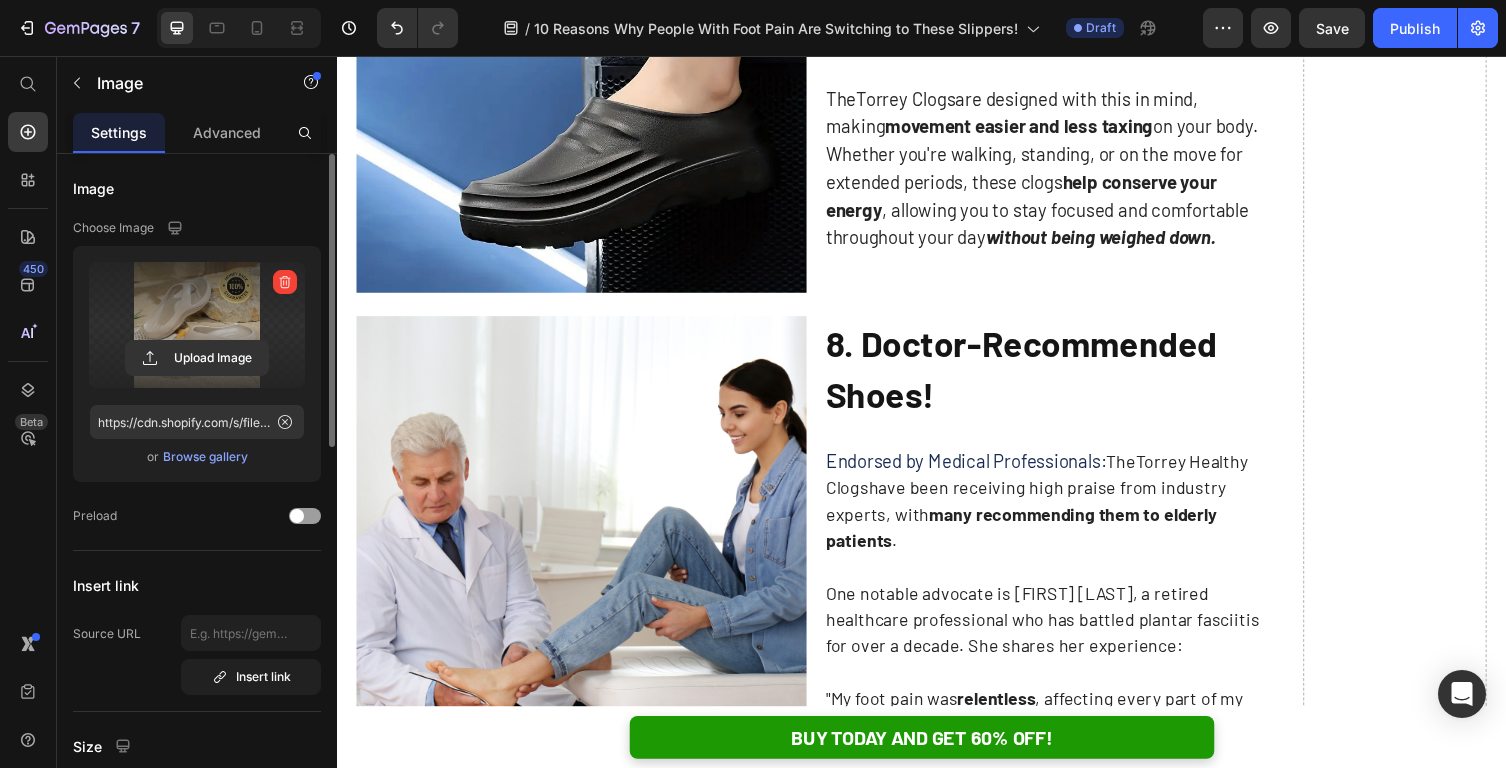 scroll, scrollTop: 4526, scrollLeft: 0, axis: vertical 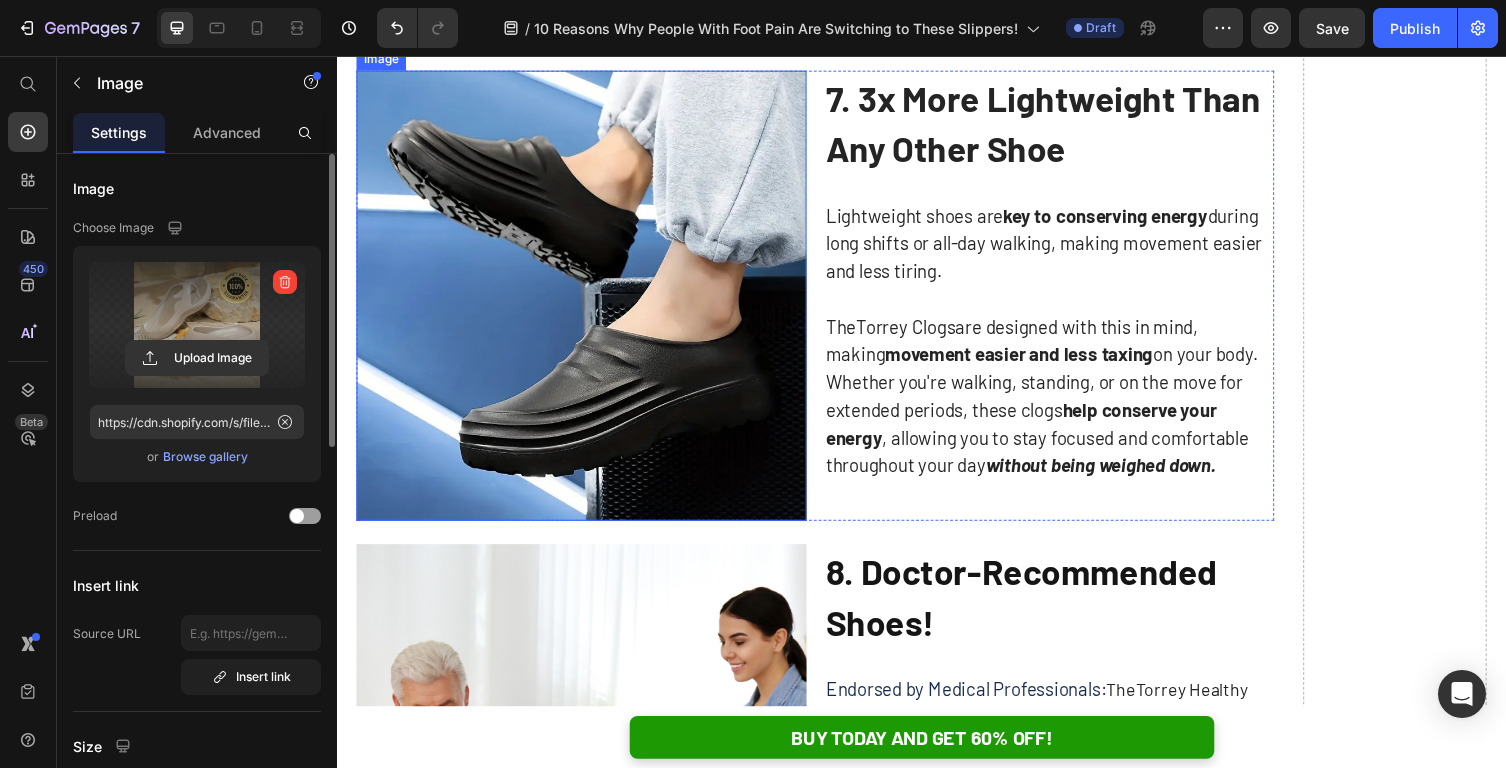 click at bounding box center (588, 302) 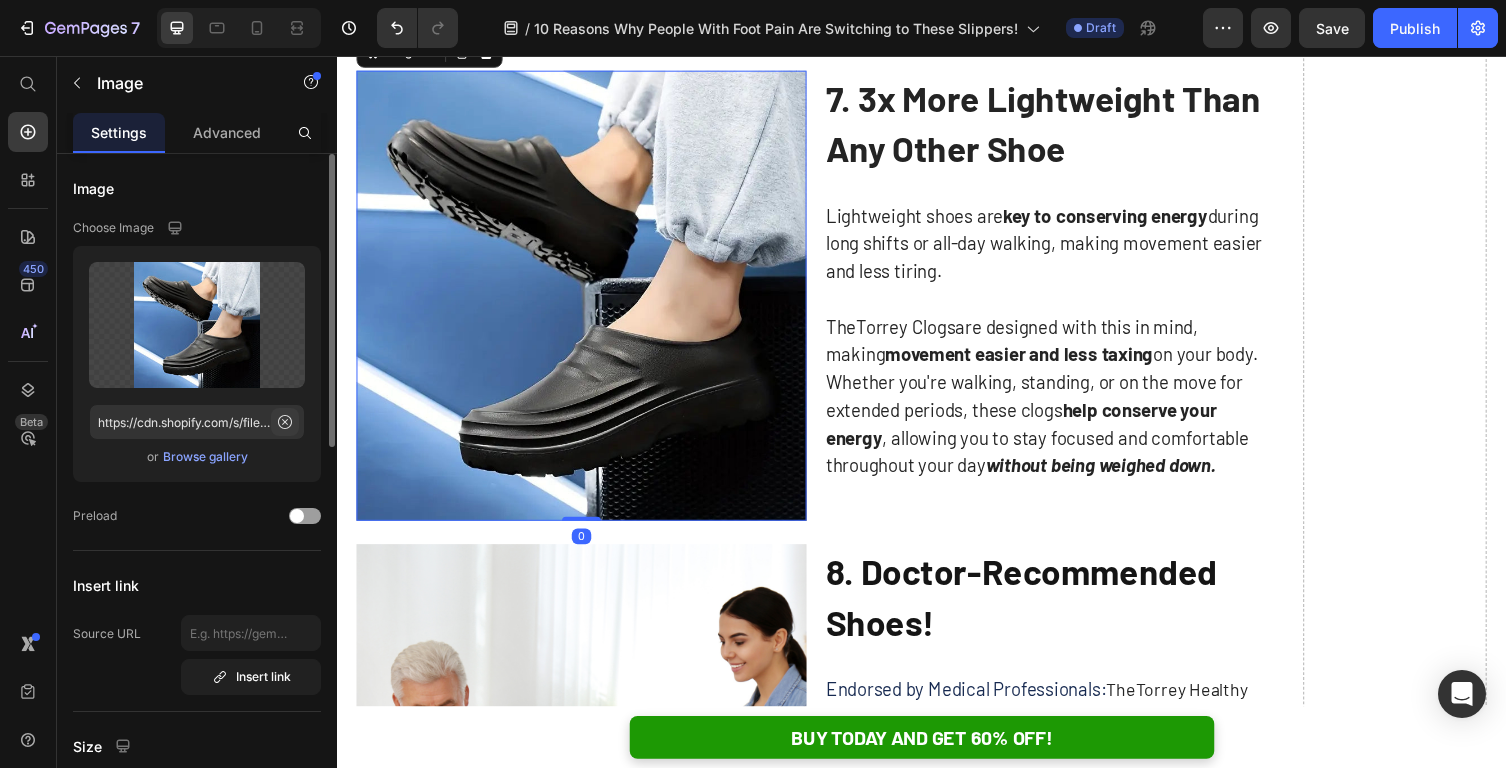 click 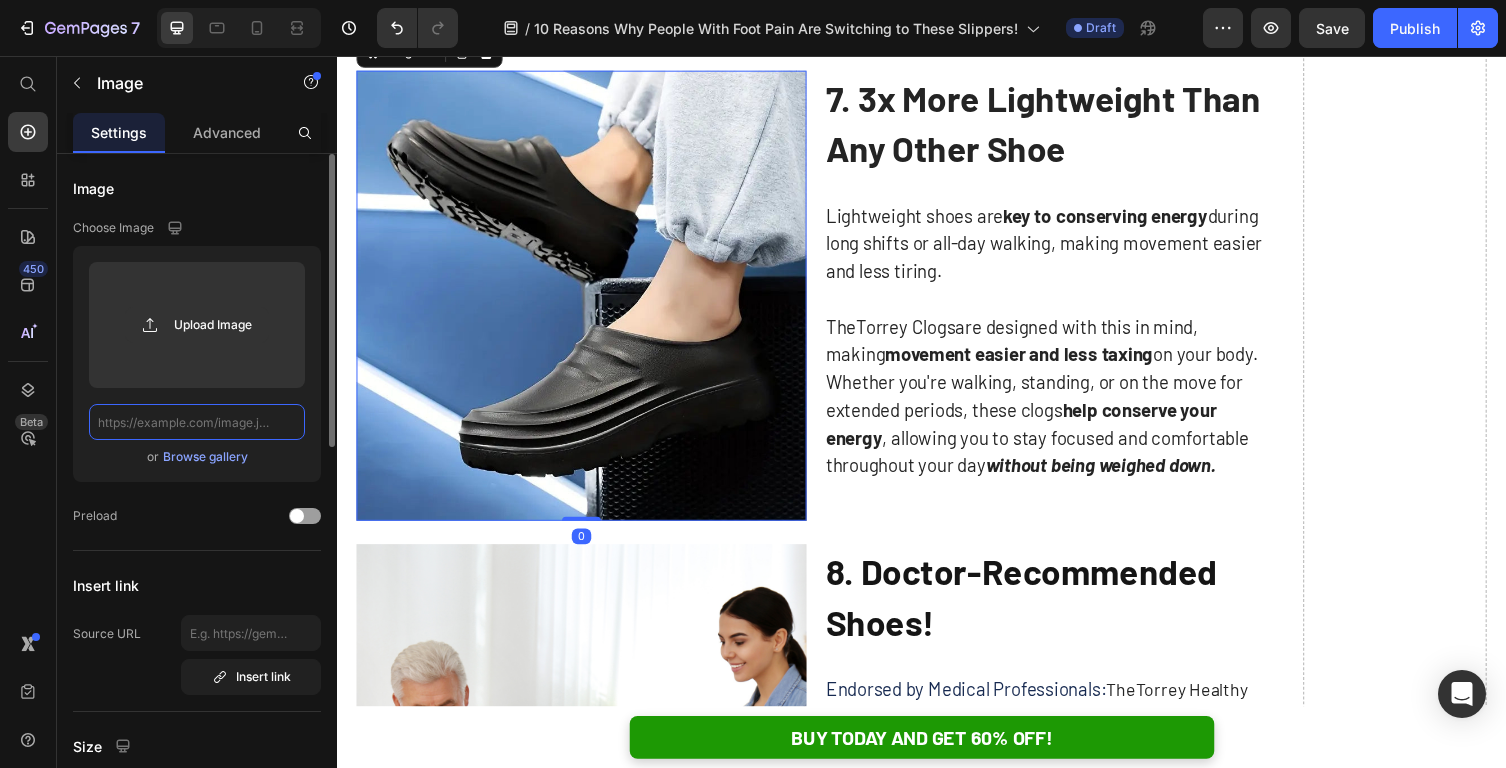 scroll, scrollTop: 0, scrollLeft: 0, axis: both 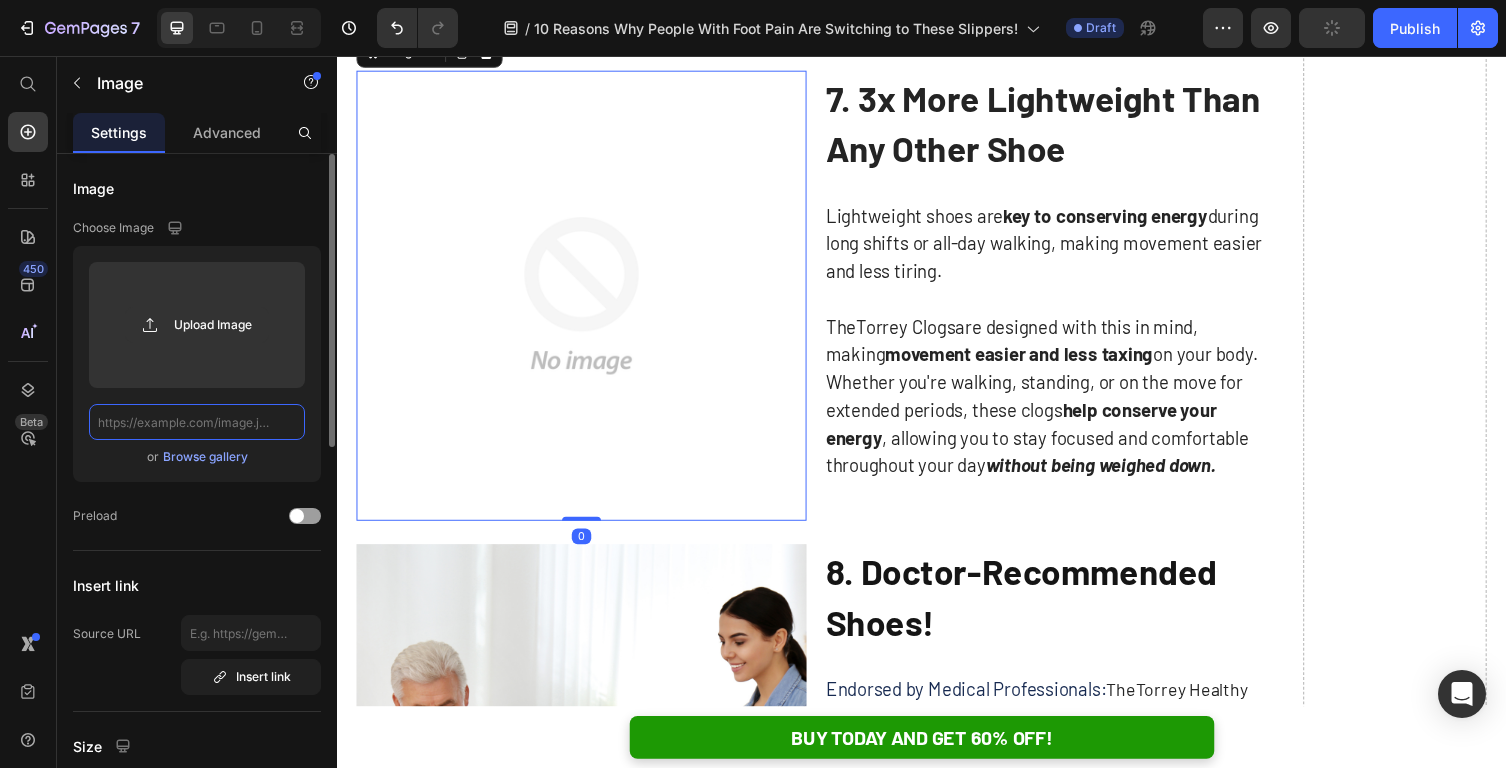 click 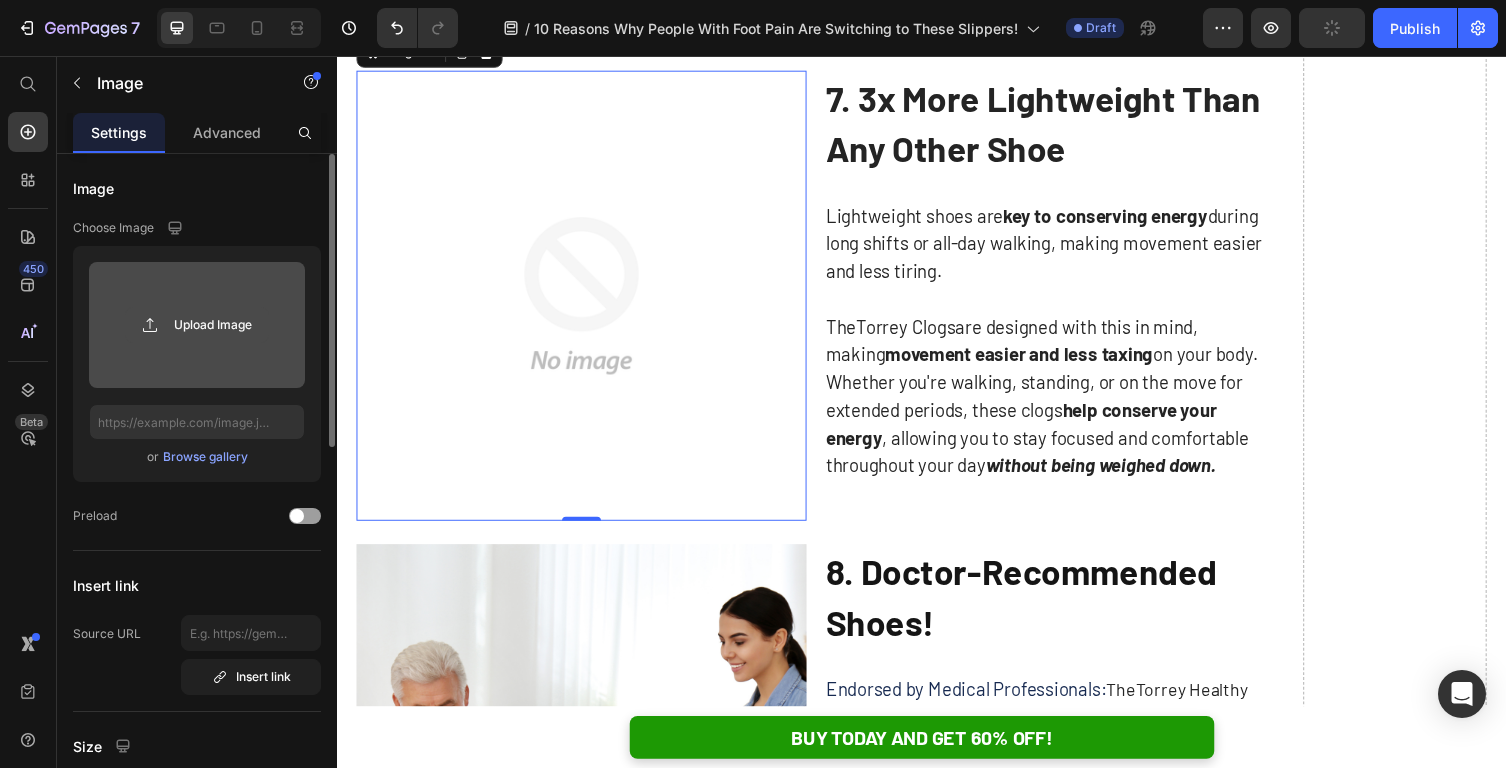 click 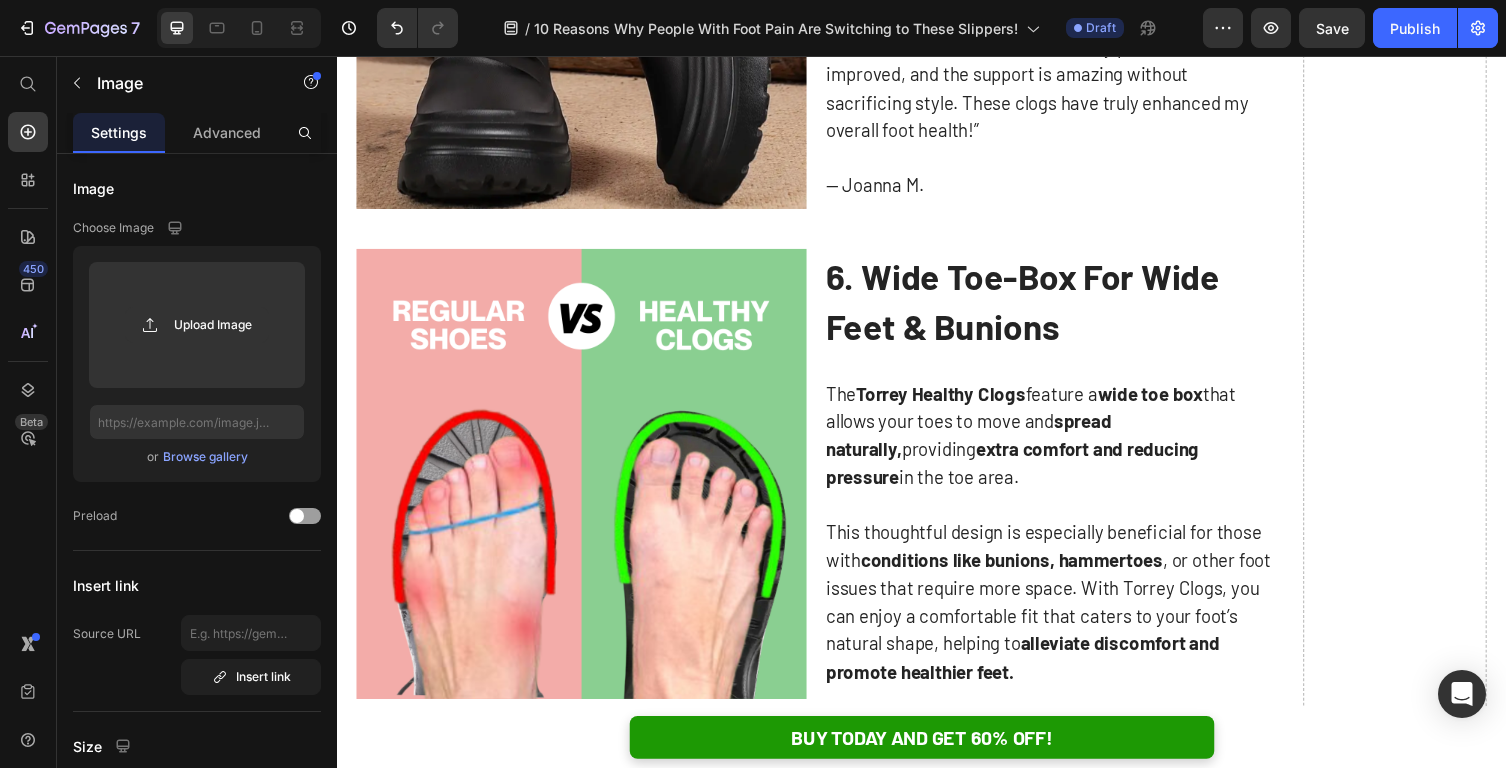 scroll, scrollTop: 3243, scrollLeft: 0, axis: vertical 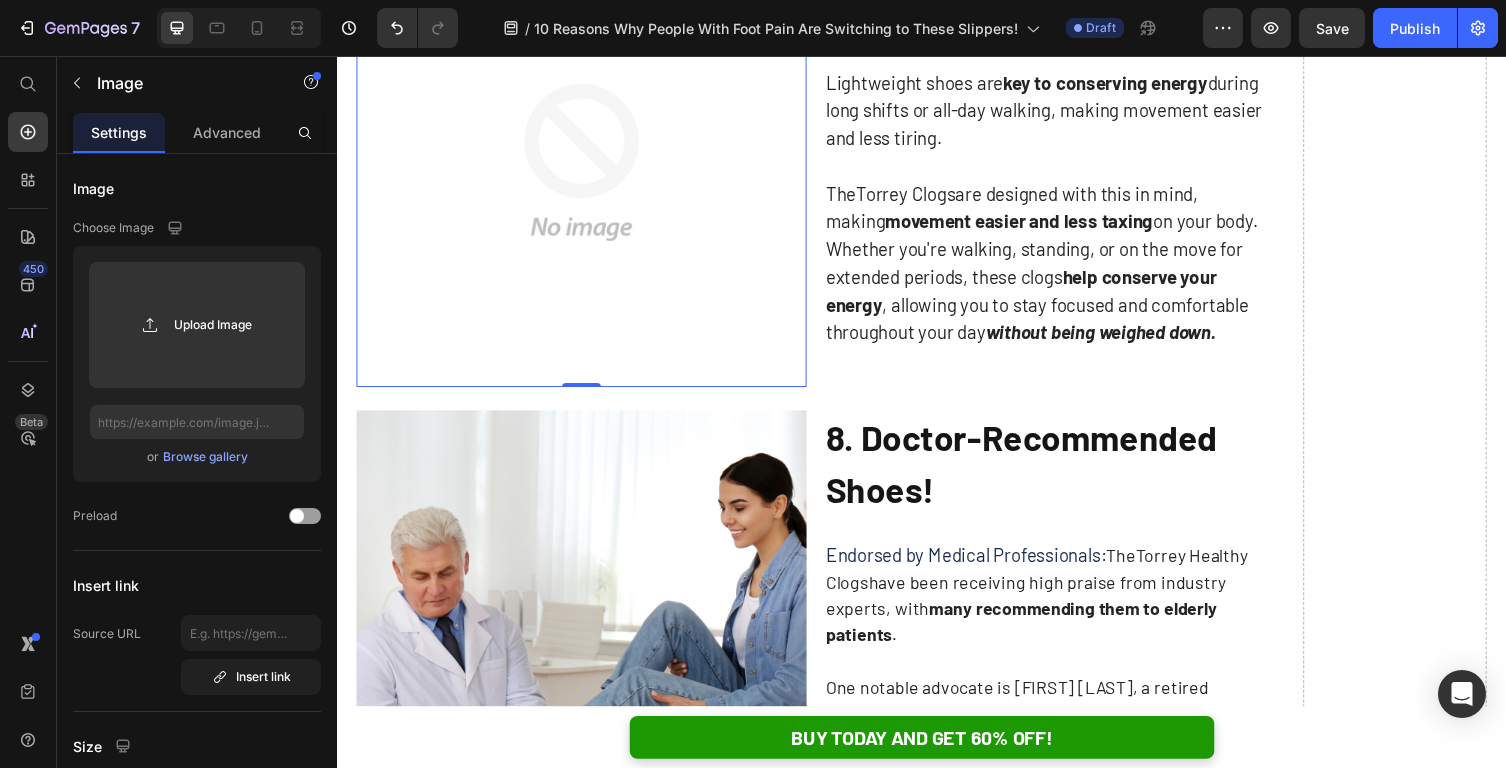 click at bounding box center [588, 165] 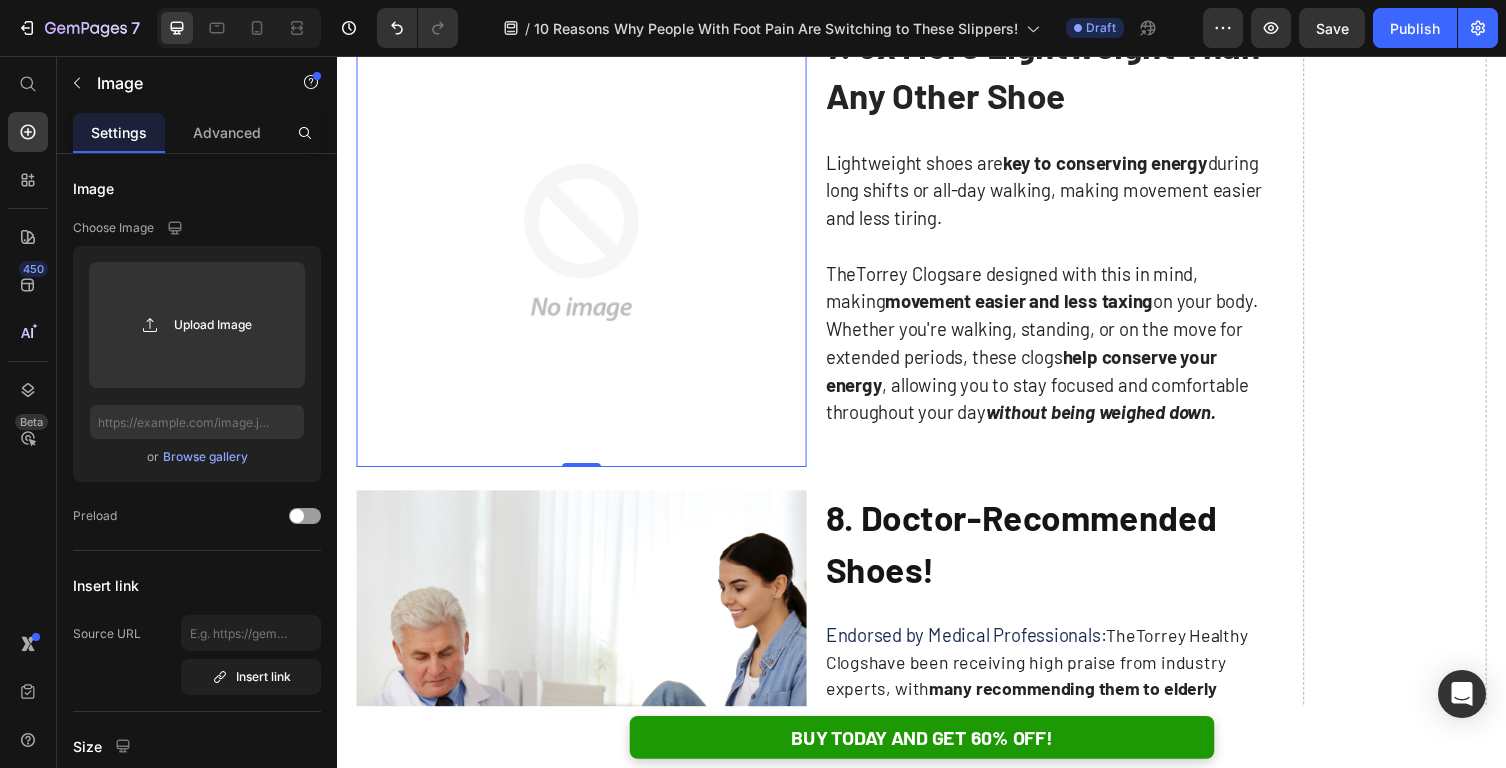 scroll, scrollTop: 4620, scrollLeft: 0, axis: vertical 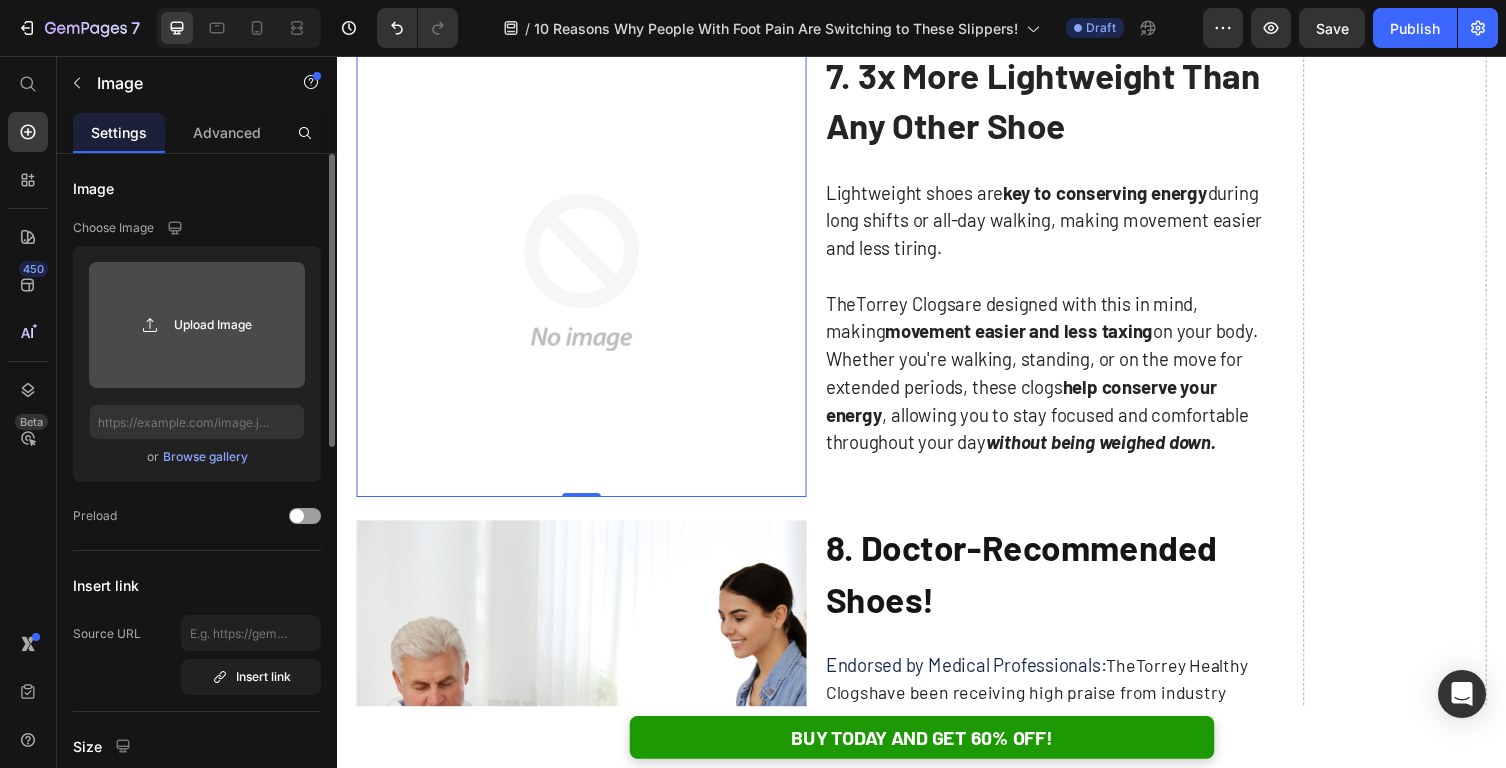 click 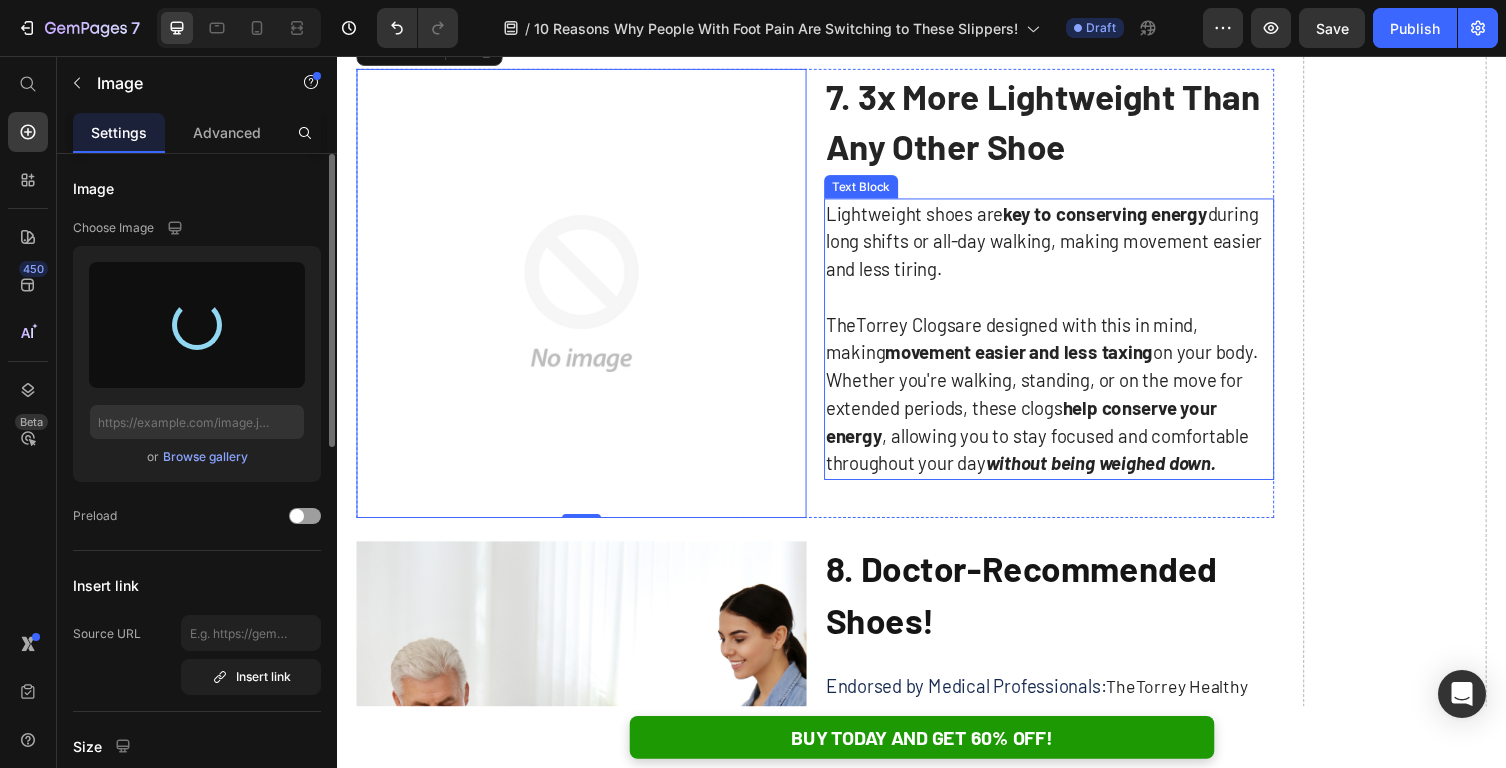 type on "https://cdn.shopify.com/s/files/1/0625/9304/0484/files/gempages_529493087827788838-a6123aa2-1c3c-4d59-8df1-7e5c48307f2b.jpg" 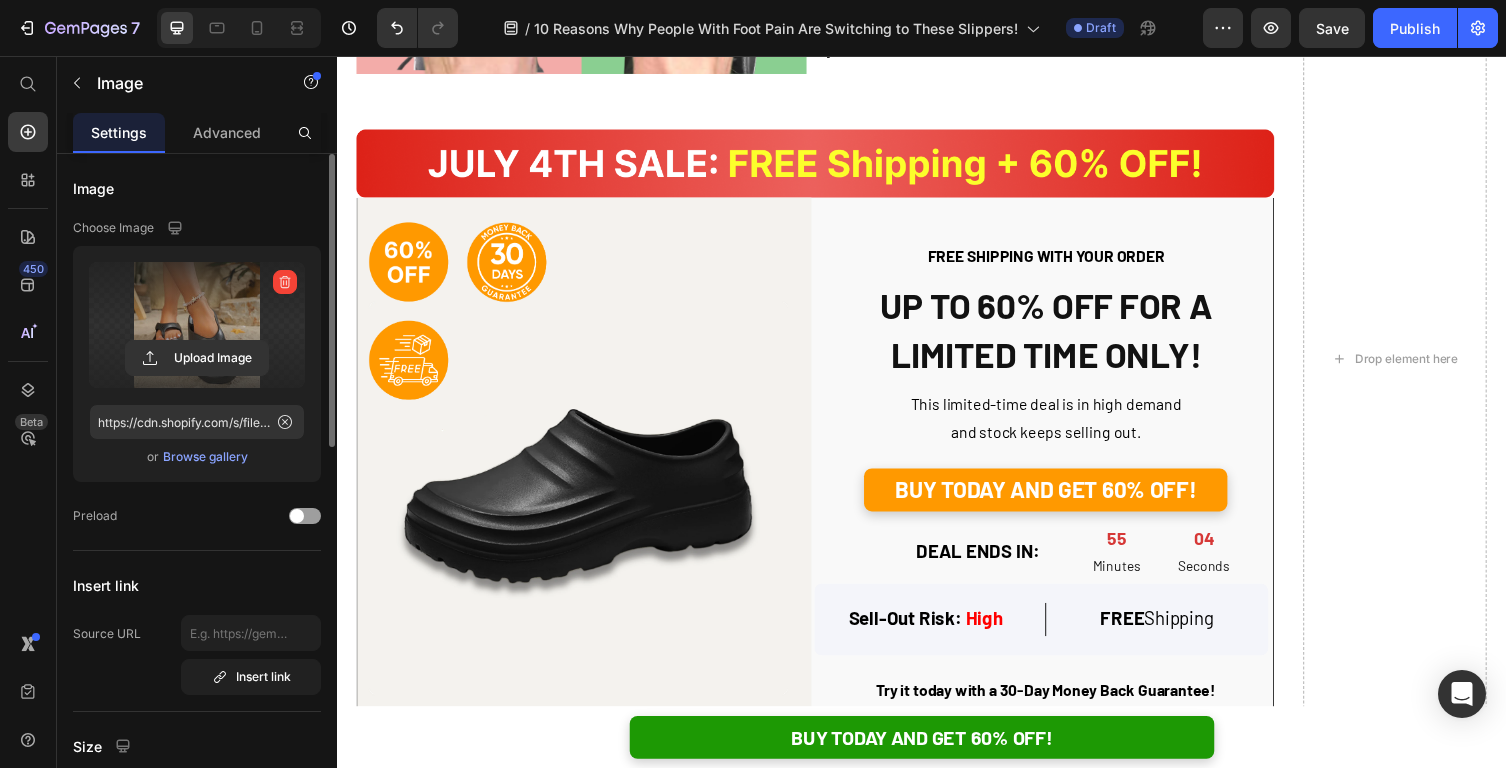 scroll, scrollTop: 3940, scrollLeft: 0, axis: vertical 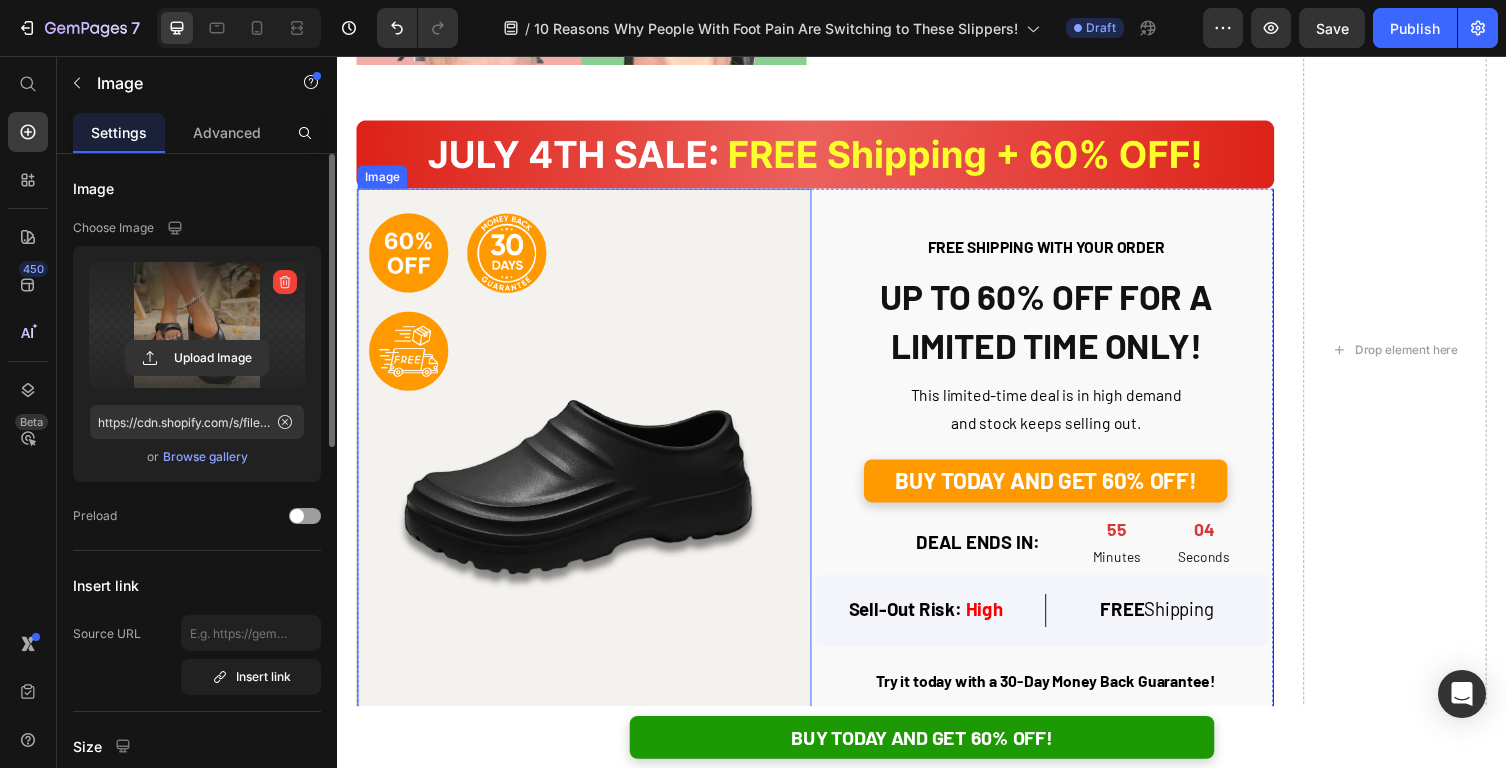 click at bounding box center (591, 480) 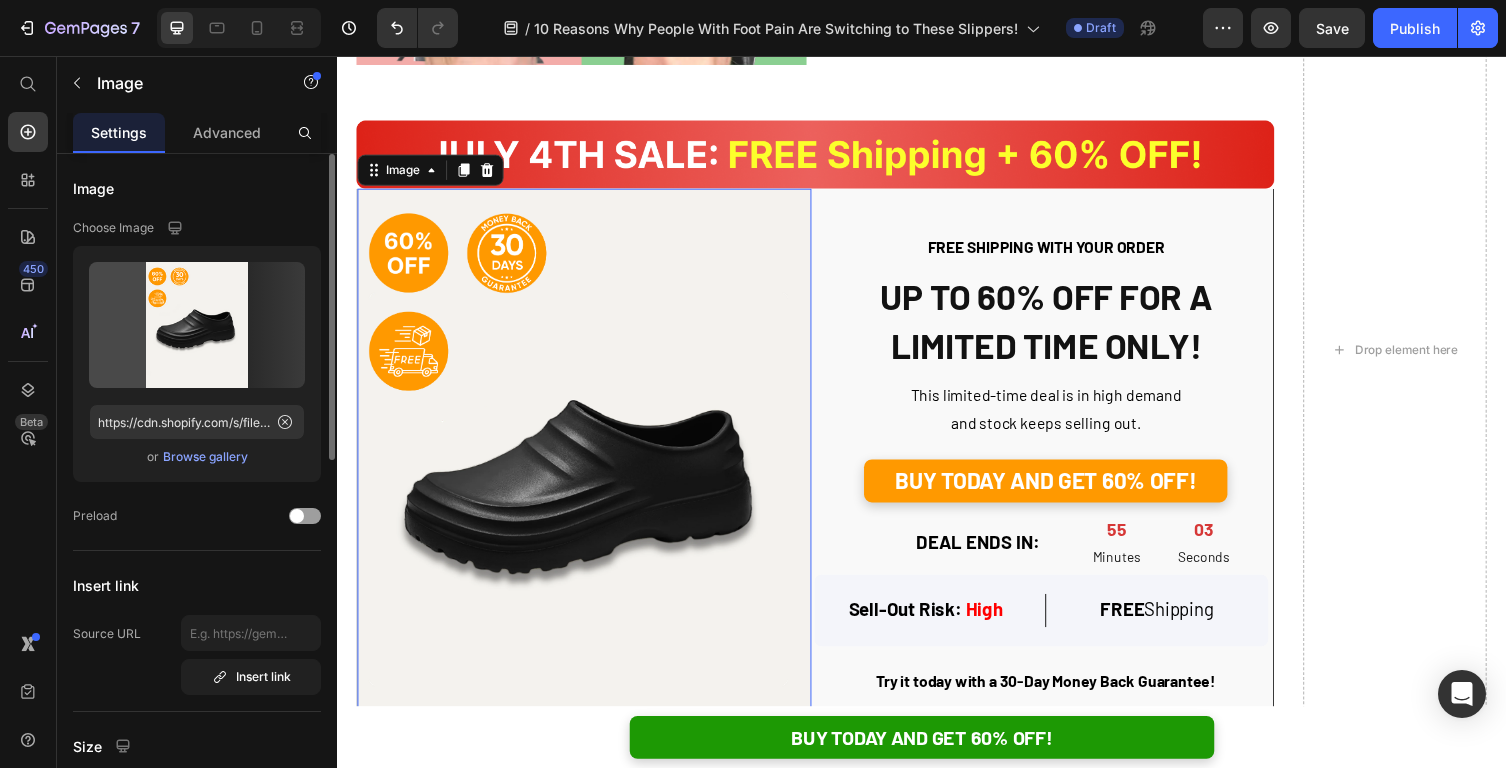 click at bounding box center [591, 480] 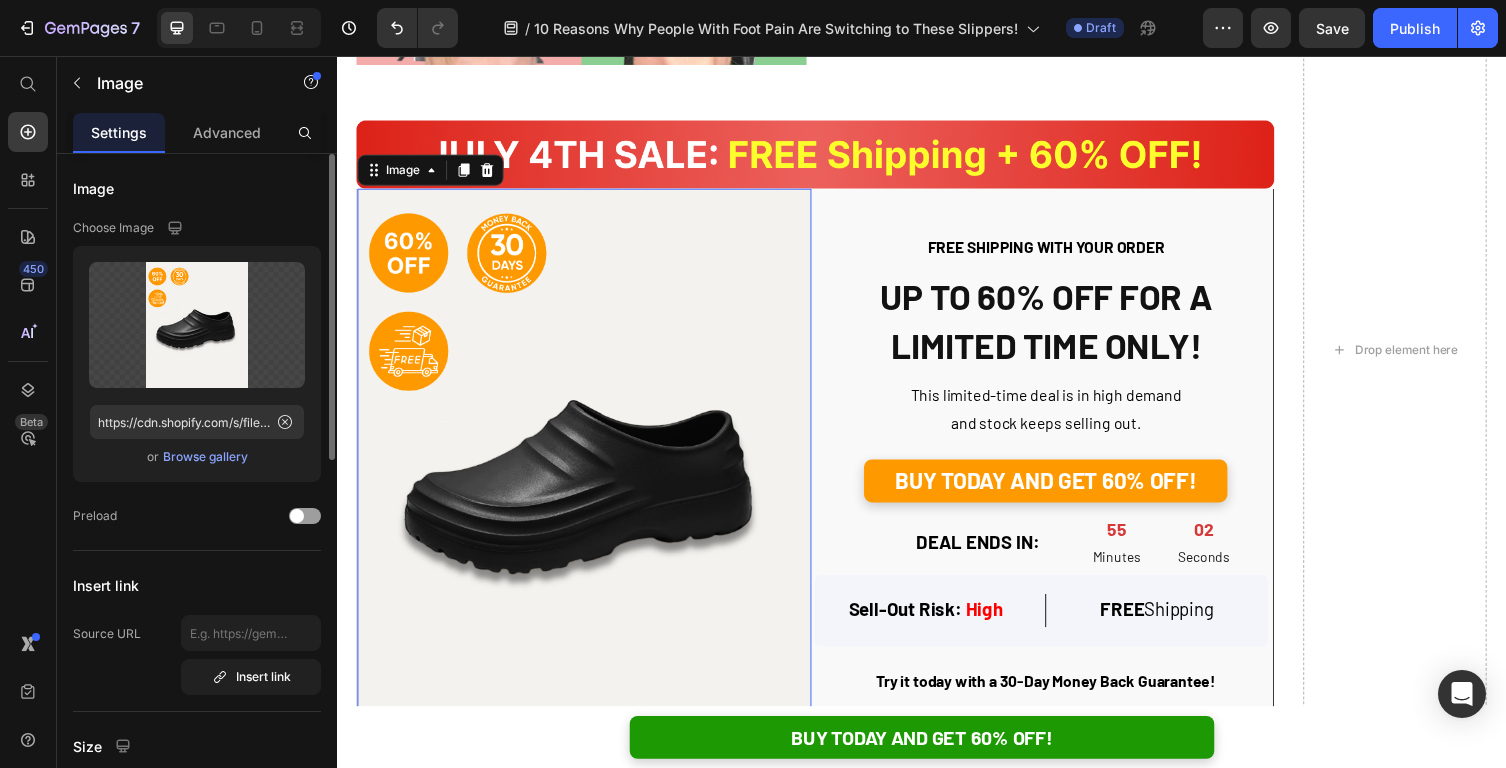 click at bounding box center [591, 480] 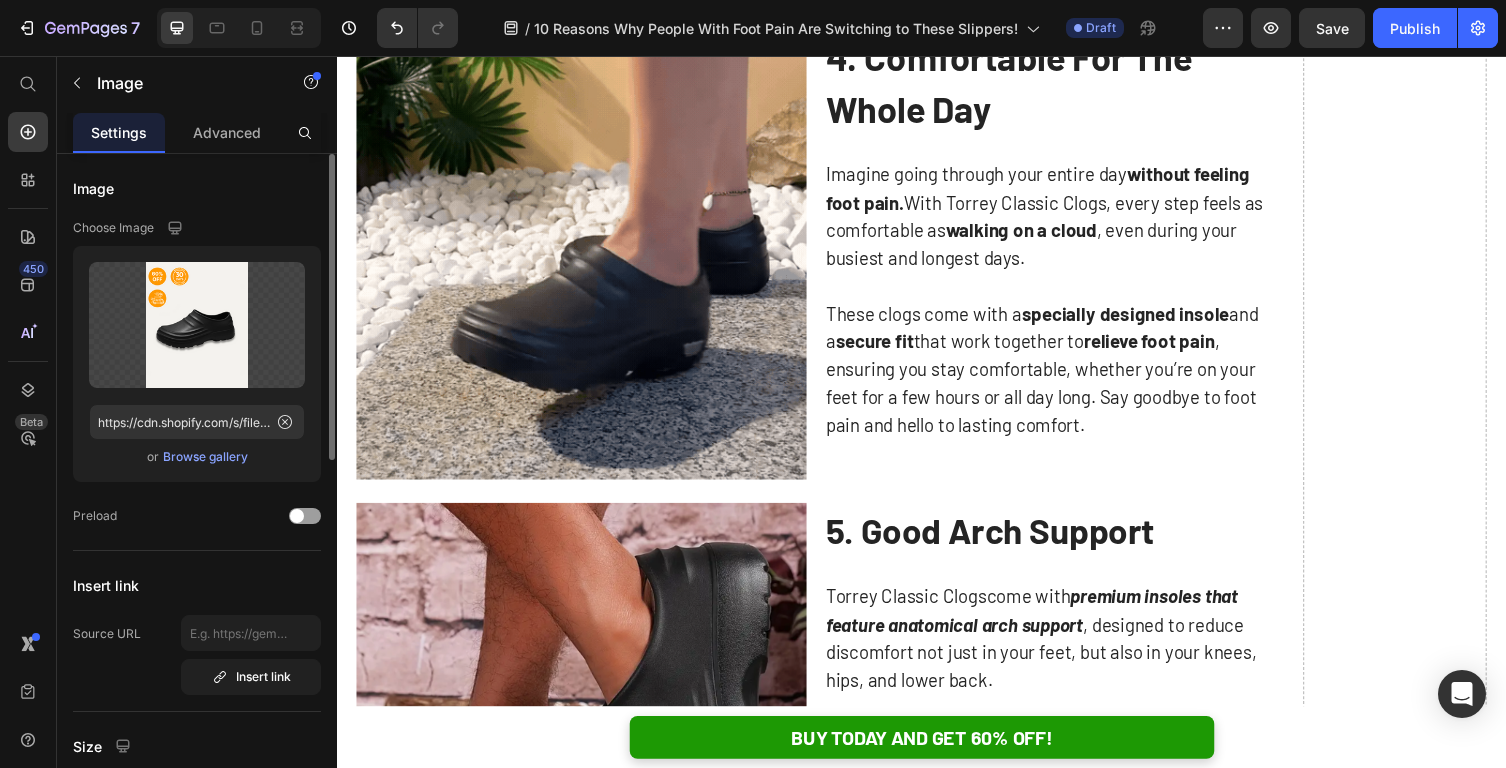 scroll, scrollTop: 2506, scrollLeft: 0, axis: vertical 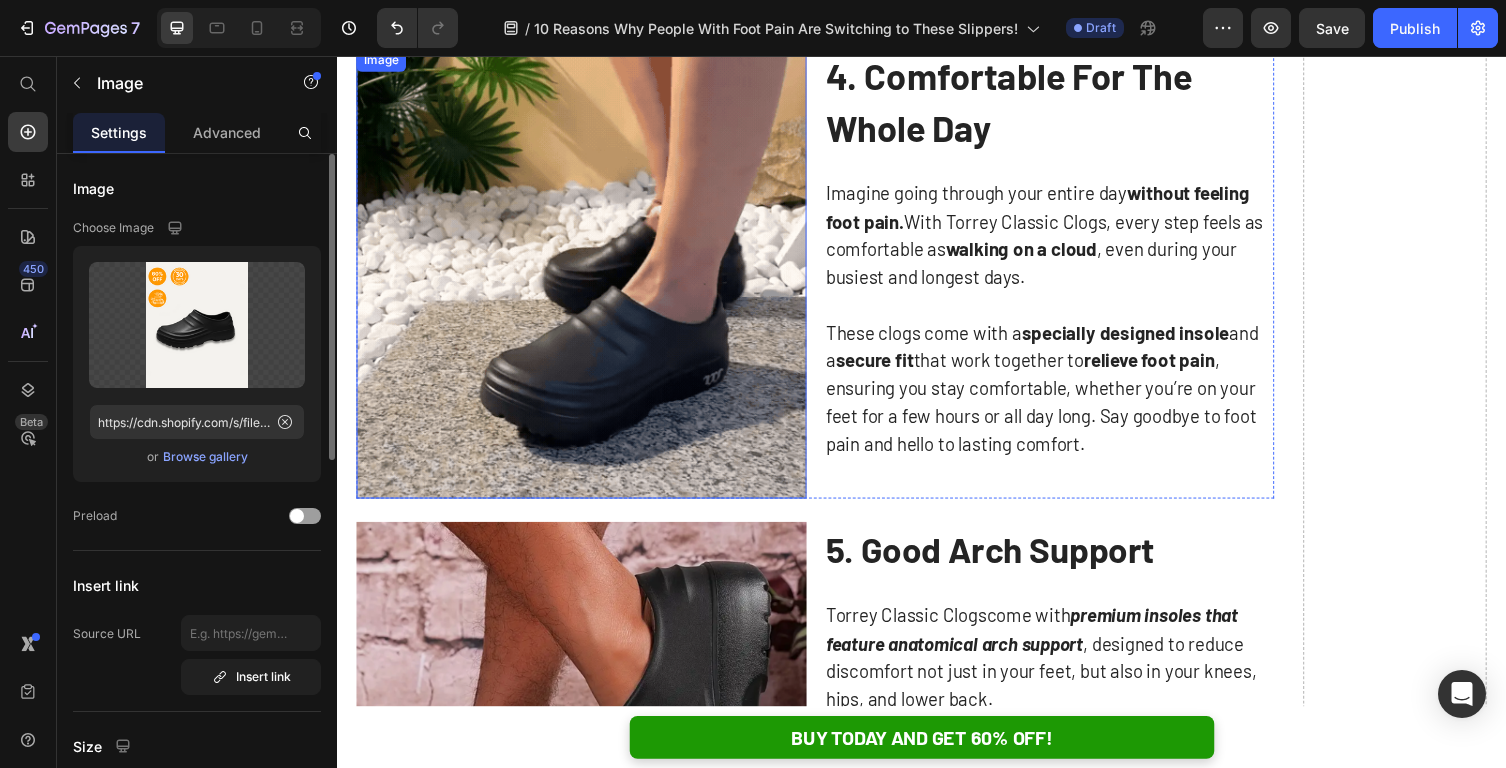 click at bounding box center [588, 279] 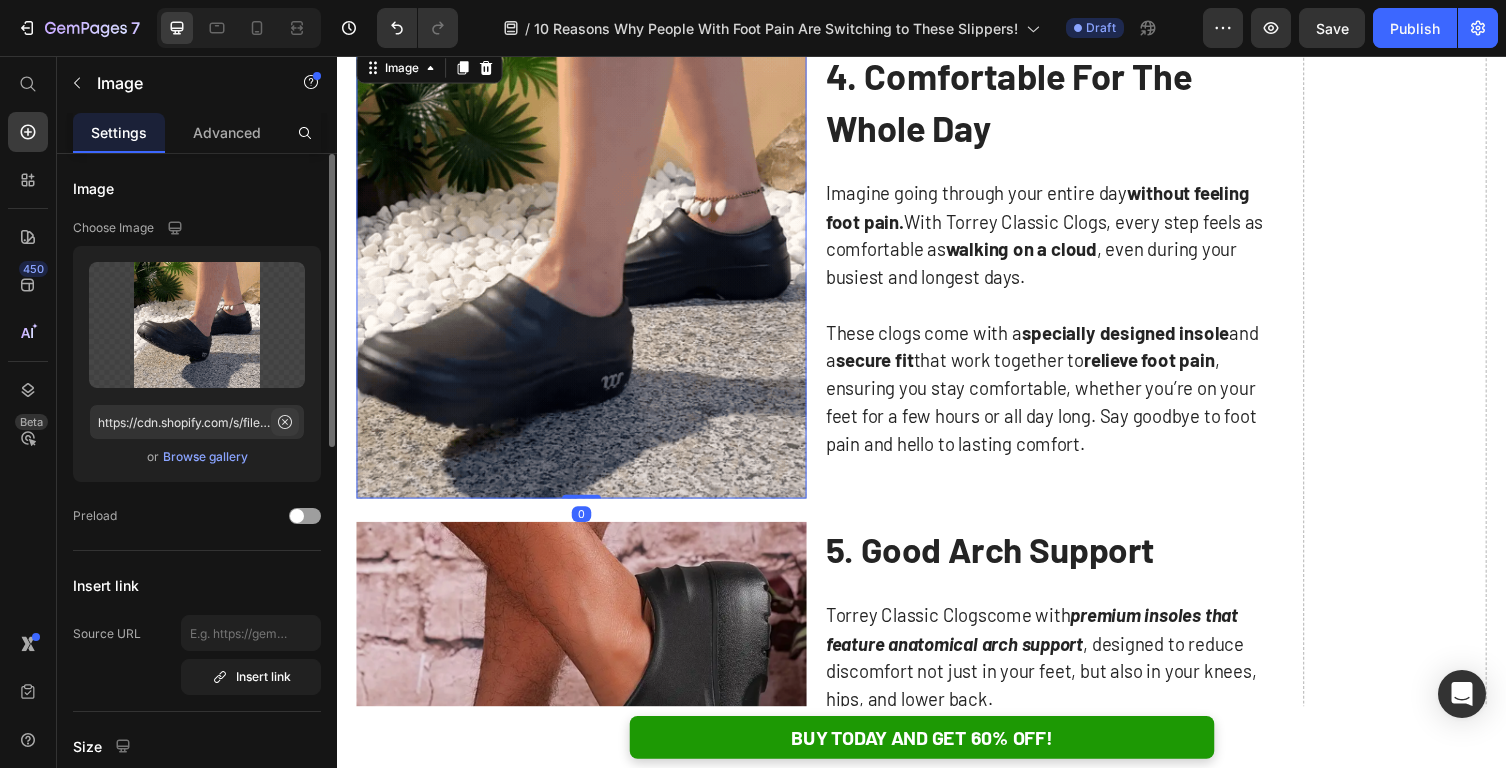 click 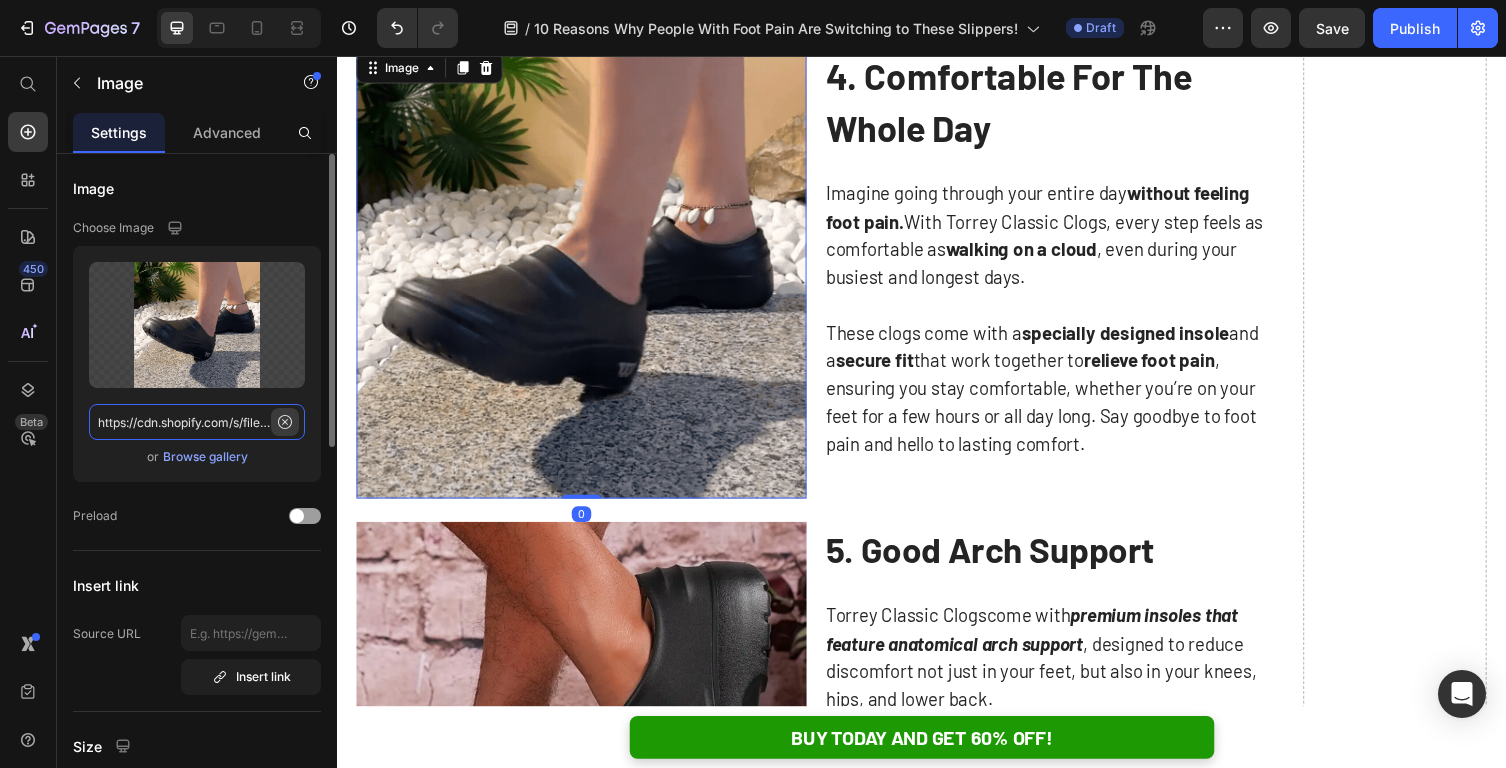 type 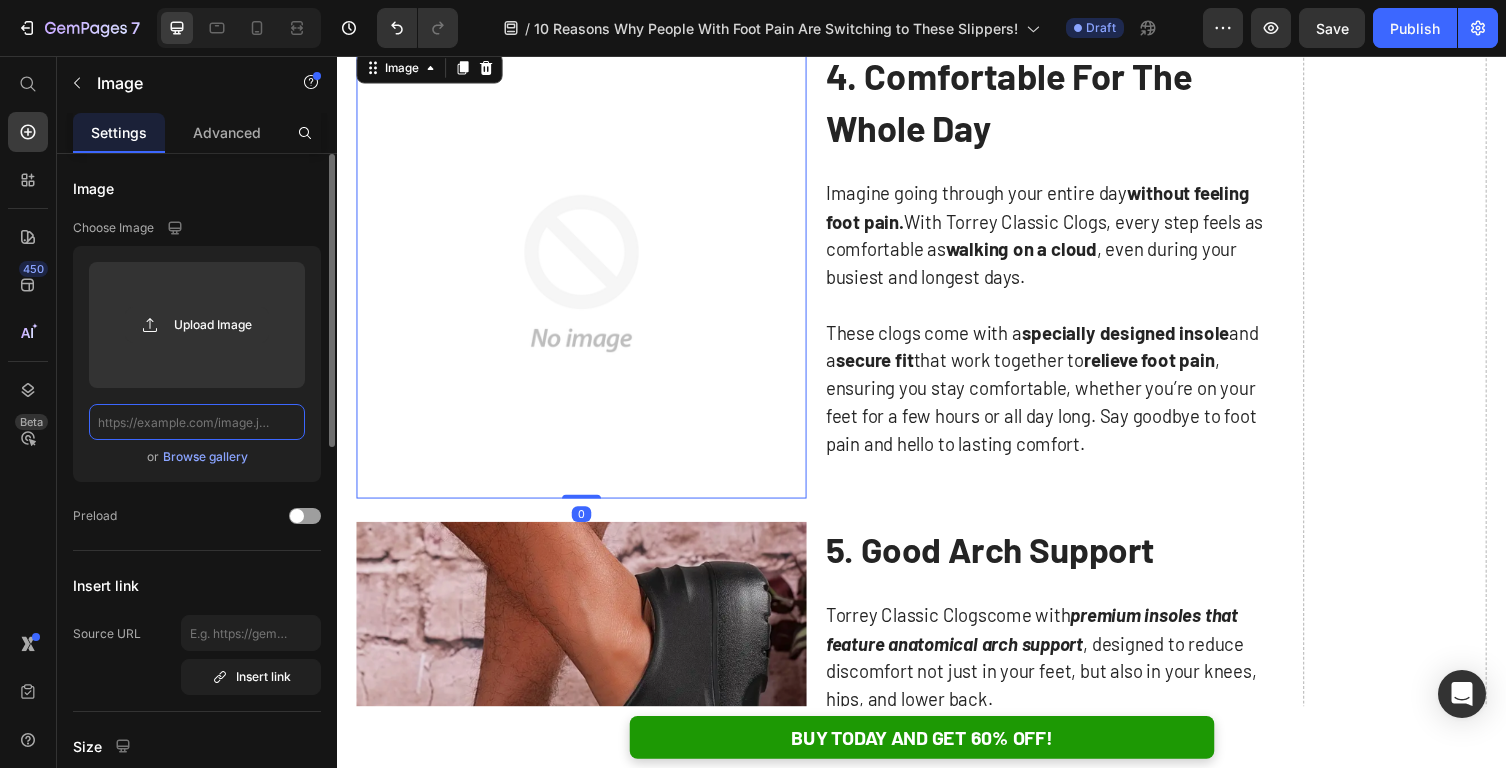 scroll, scrollTop: 0, scrollLeft: 0, axis: both 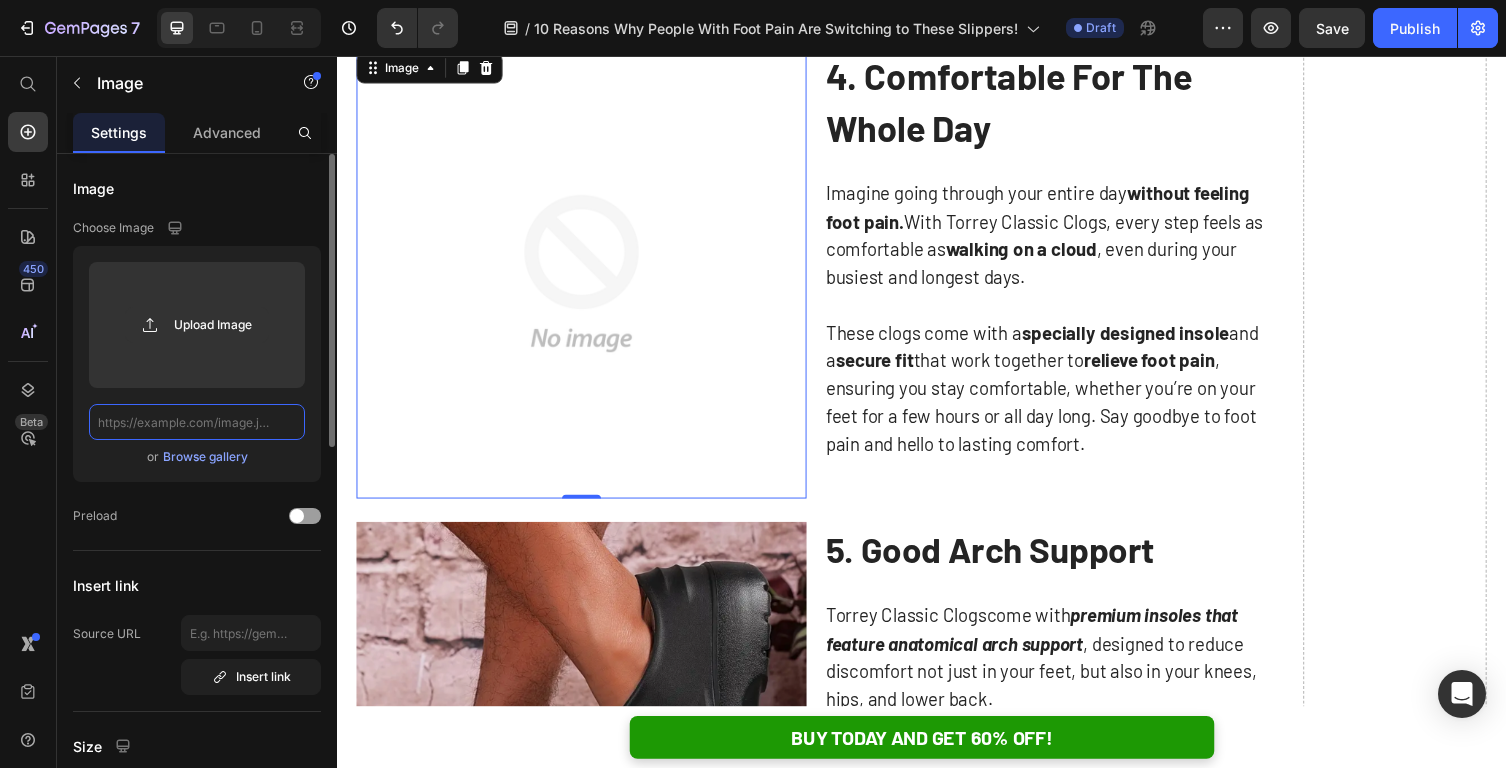 click 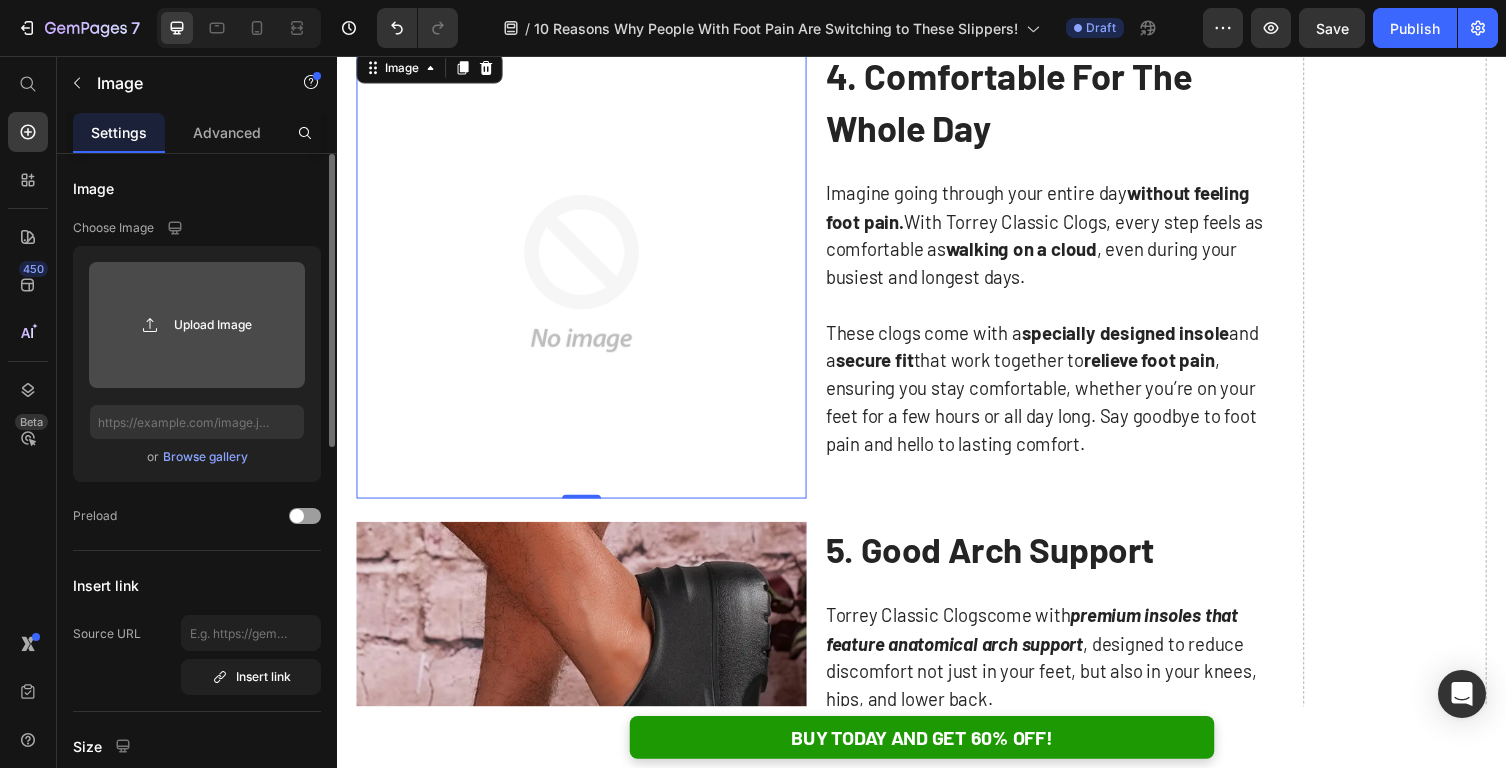 click on "Upload Image" at bounding box center [197, 325] 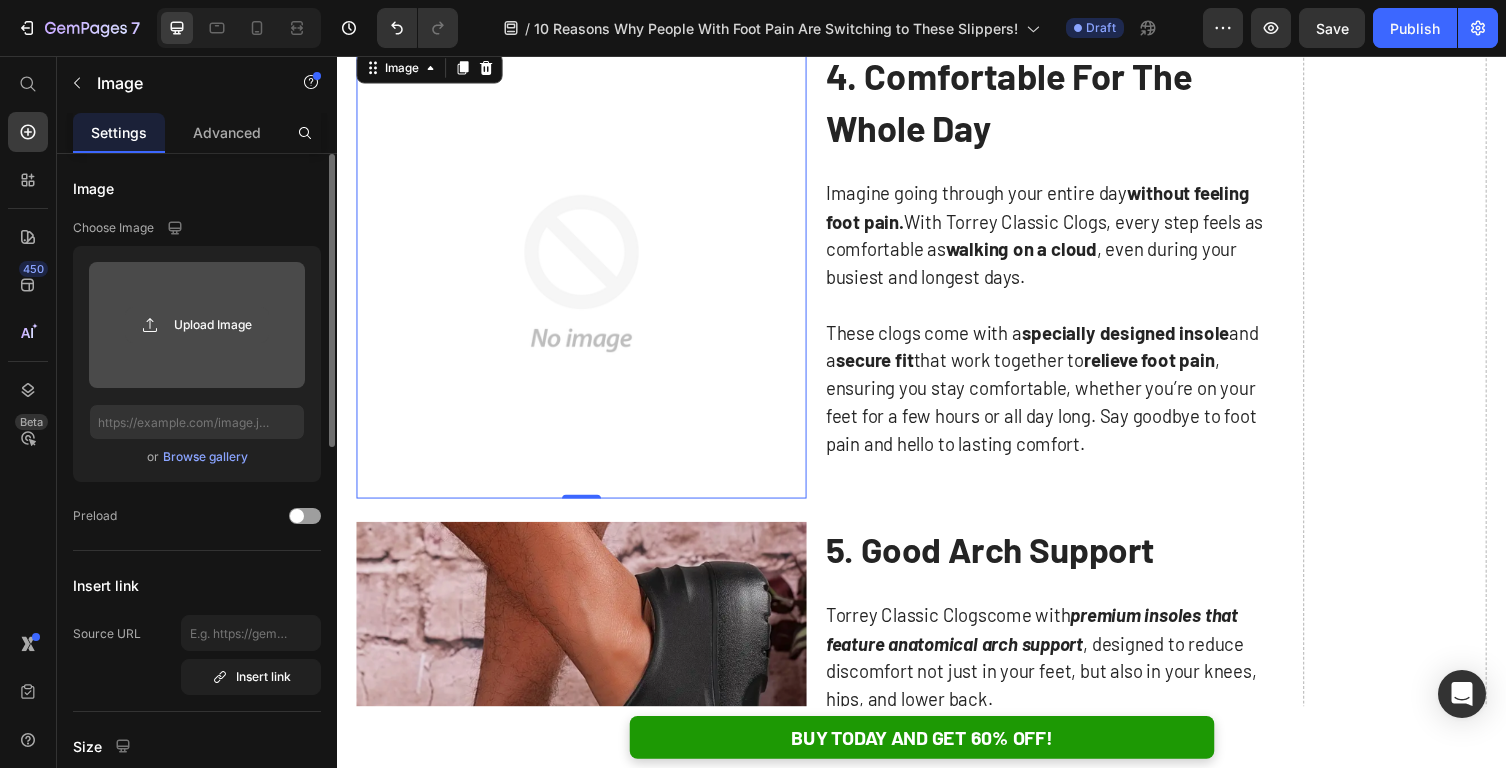 type on "C:\fakepath\2b72f8c021ee6fb13818a481bf040a8e55b2494a.f30.gif" 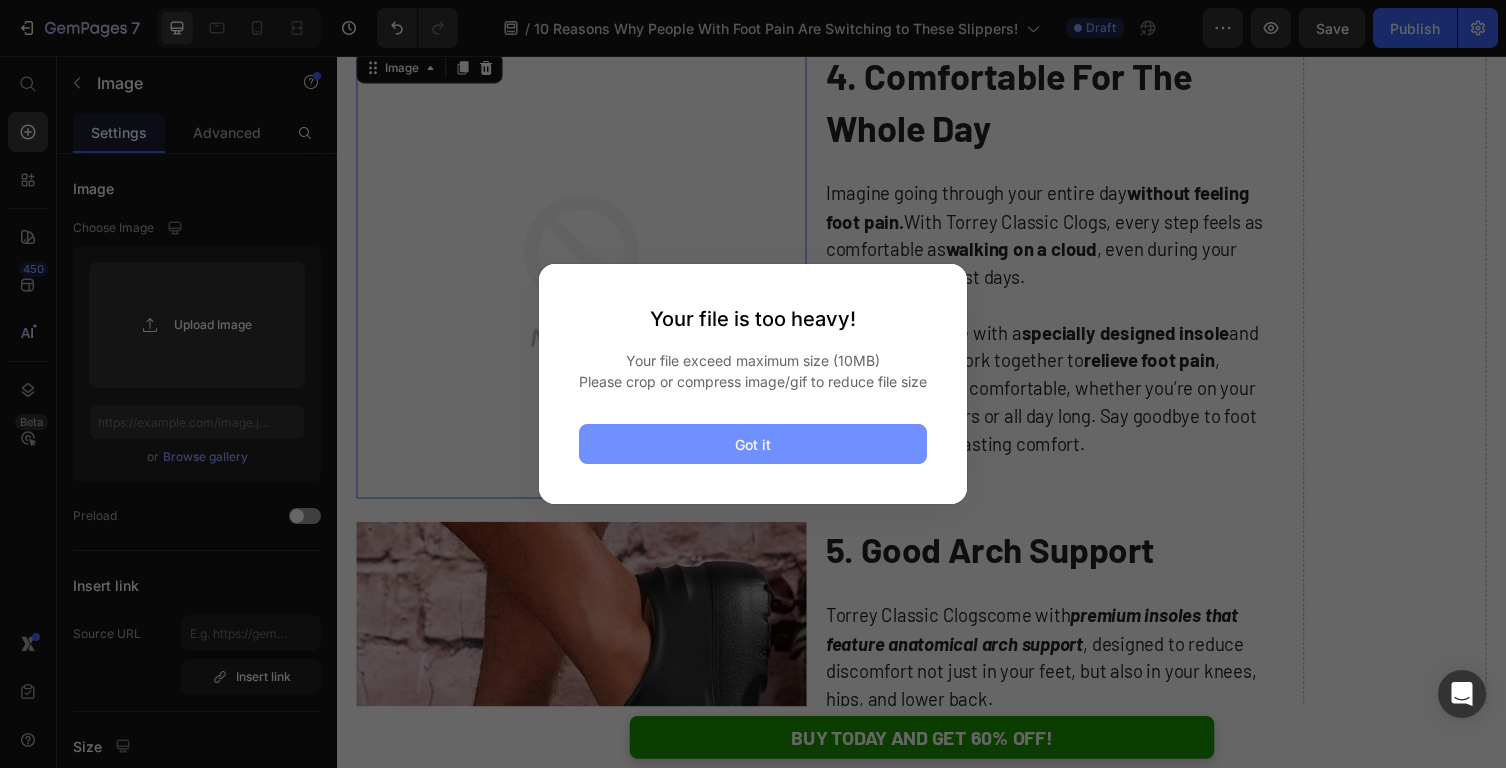 click on "Got it" at bounding box center [753, 444] 